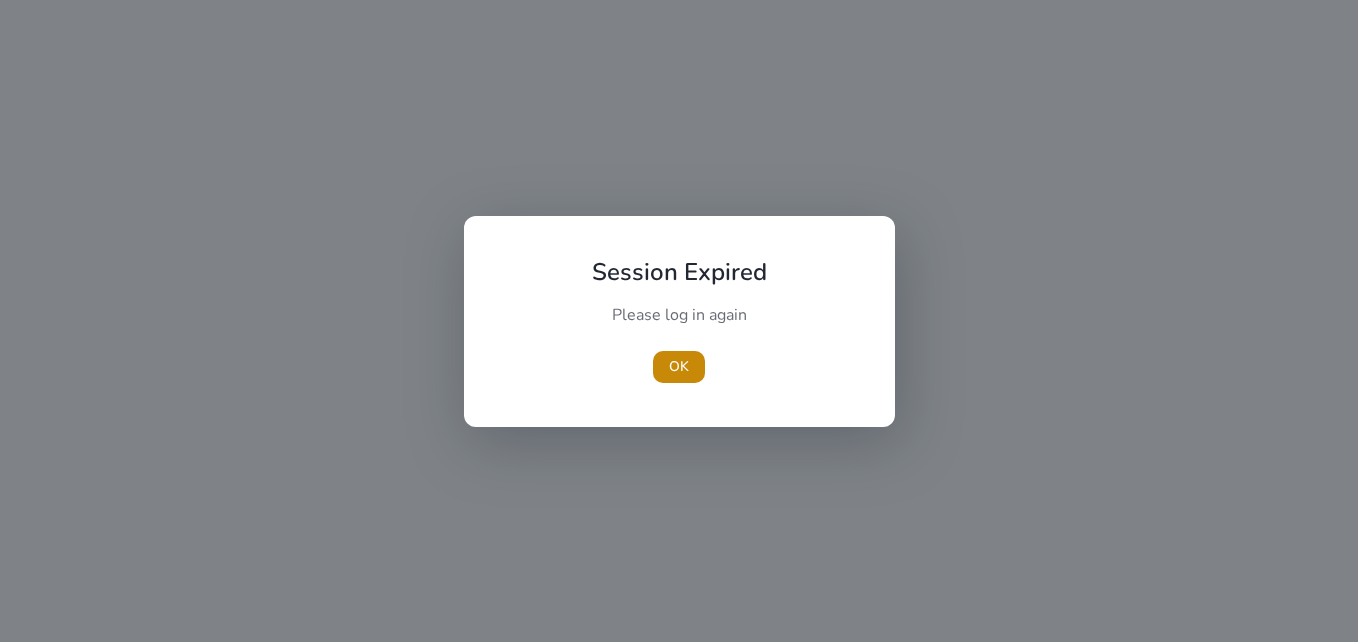 scroll, scrollTop: 0, scrollLeft: 0, axis: both 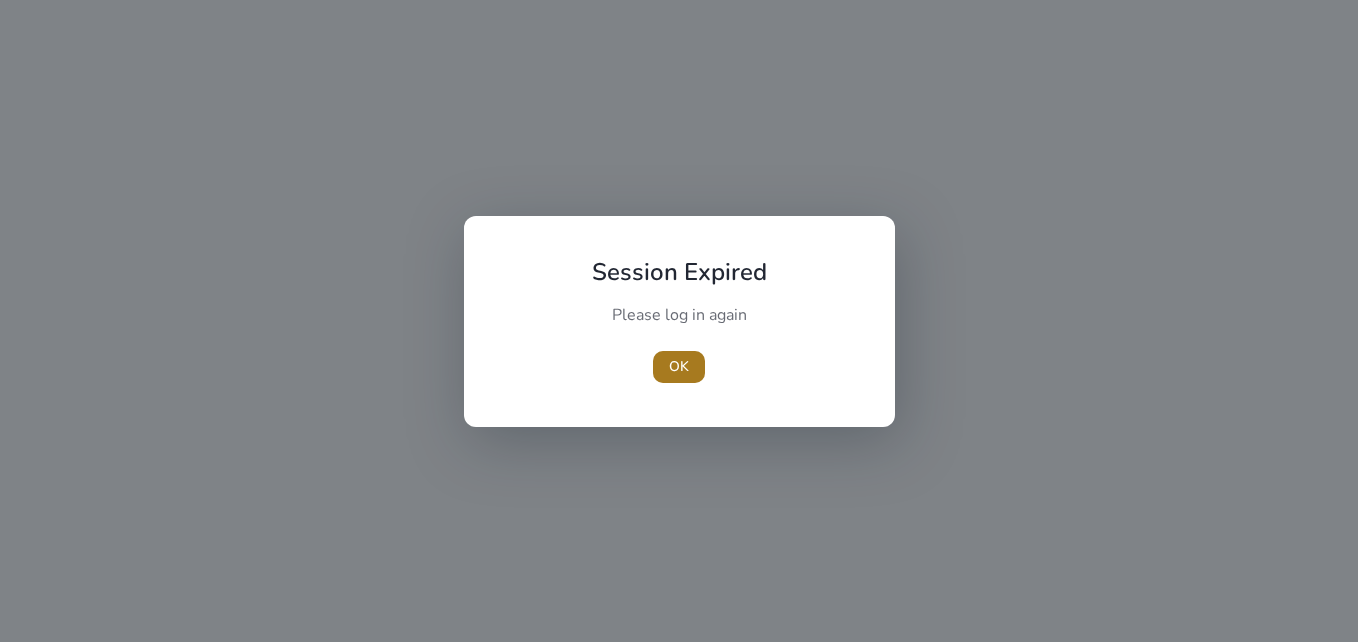 click on "OK" at bounding box center (679, 366) 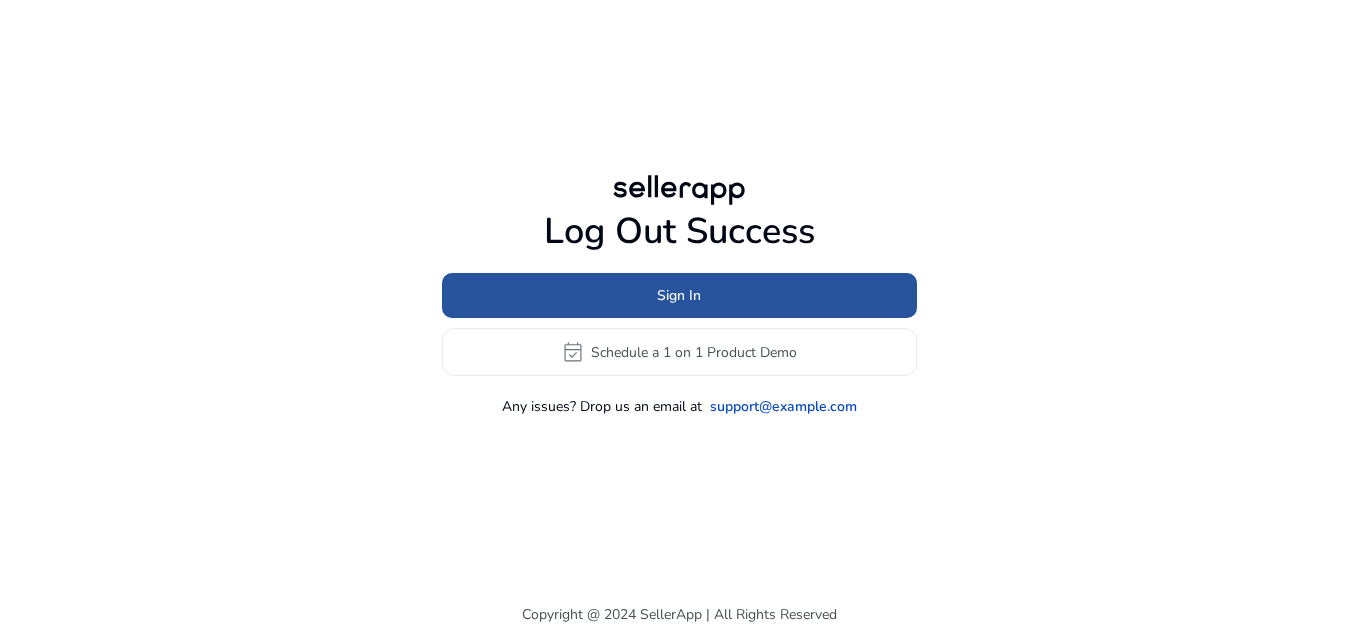 click 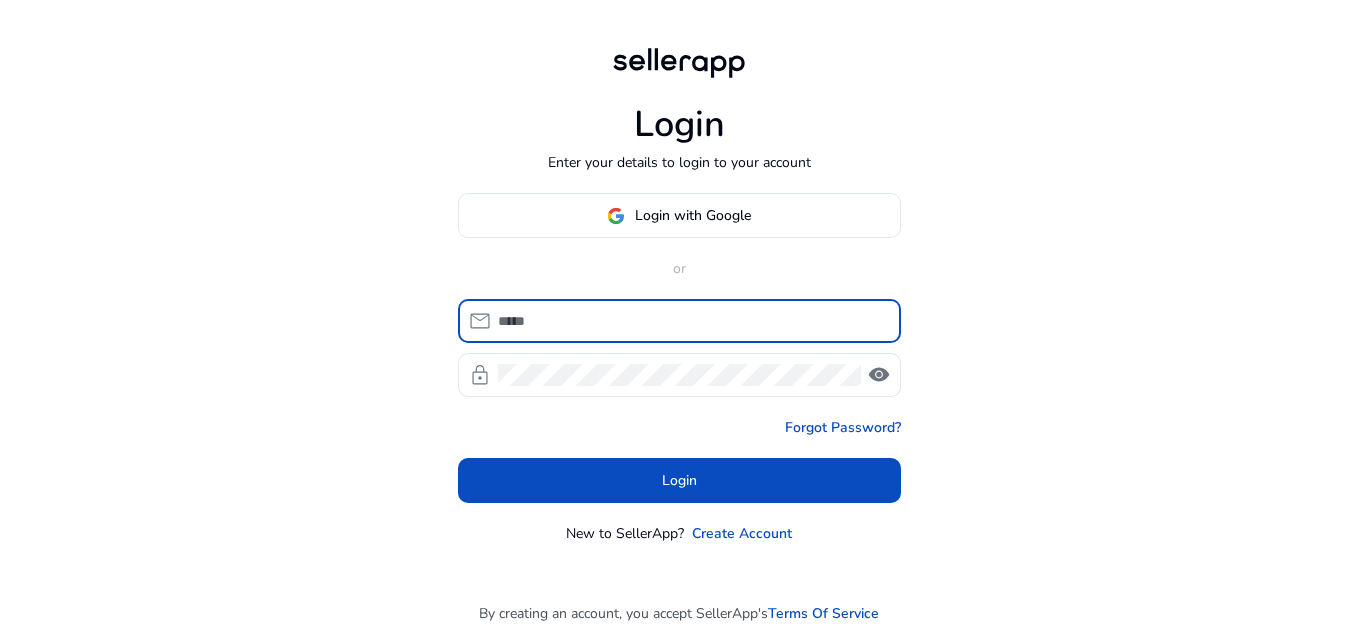 type on "**********" 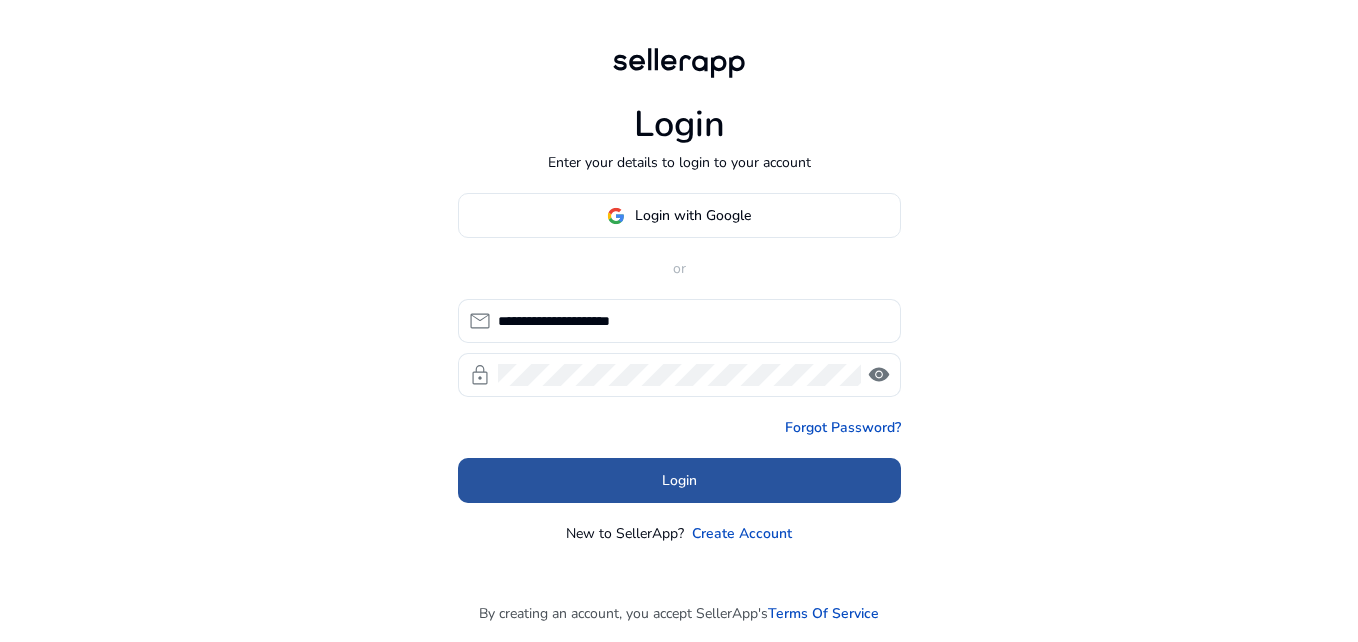 click on "Login" at bounding box center [679, 480] 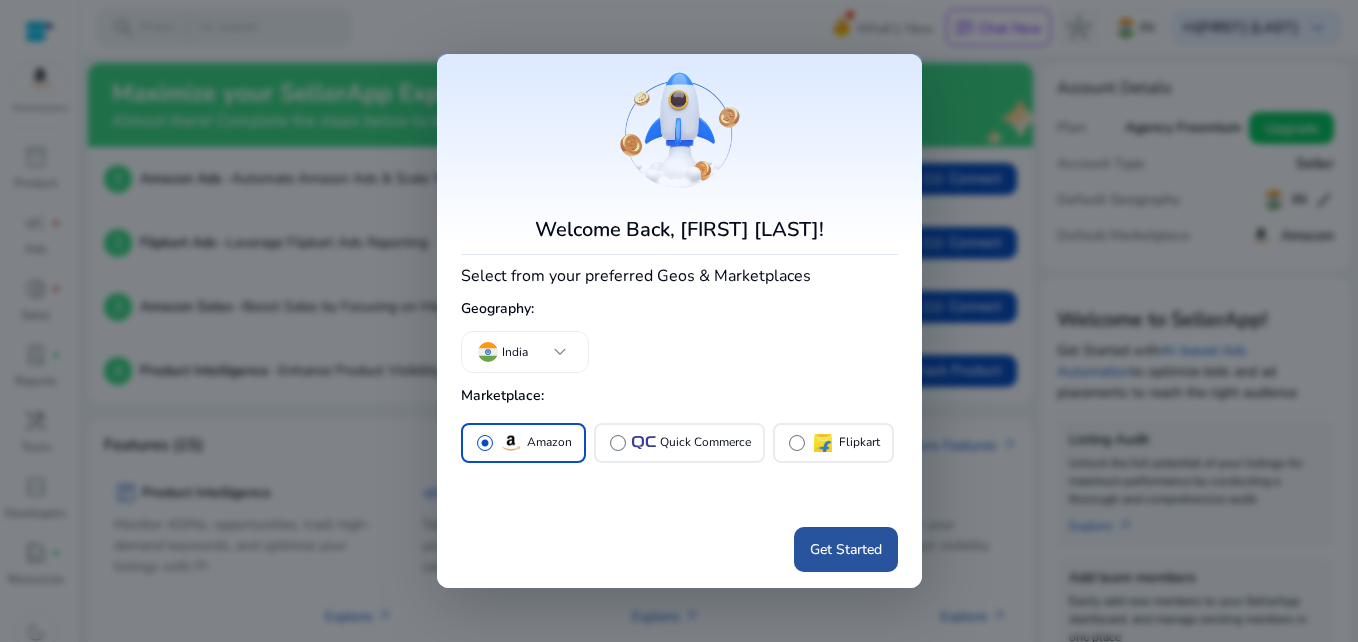 click on "Get Started" at bounding box center [846, 549] 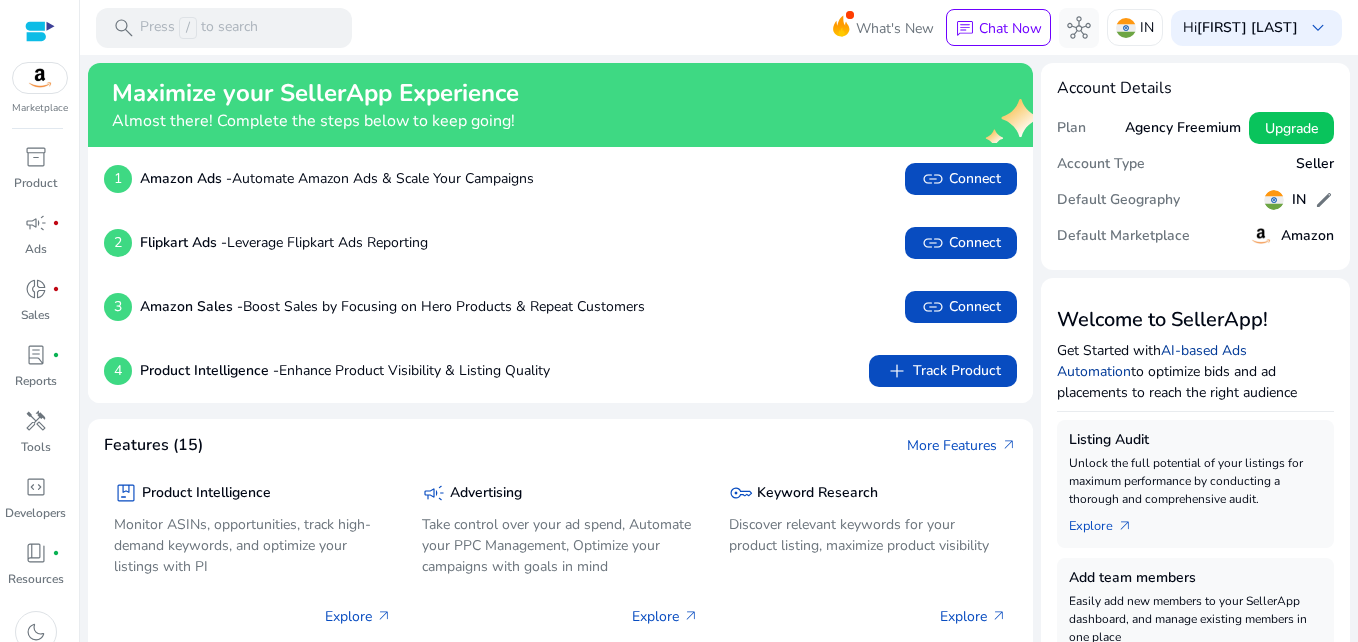scroll, scrollTop: 0, scrollLeft: 0, axis: both 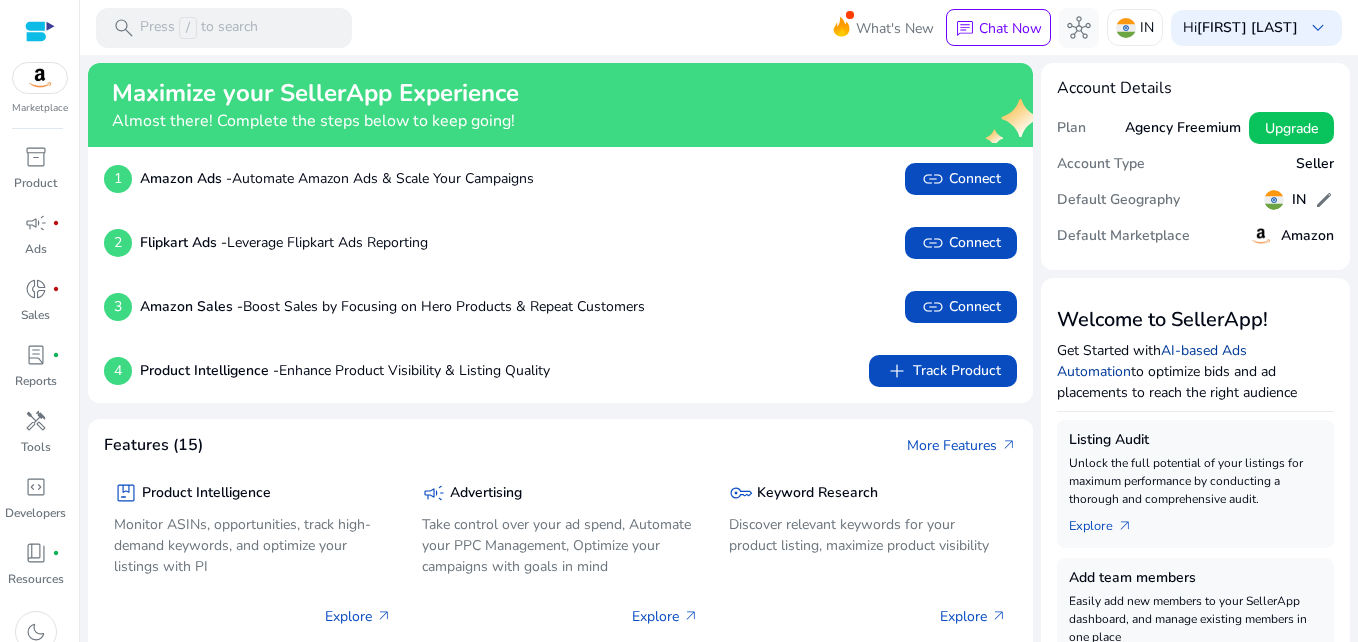click on "AI-based Ads Automation" 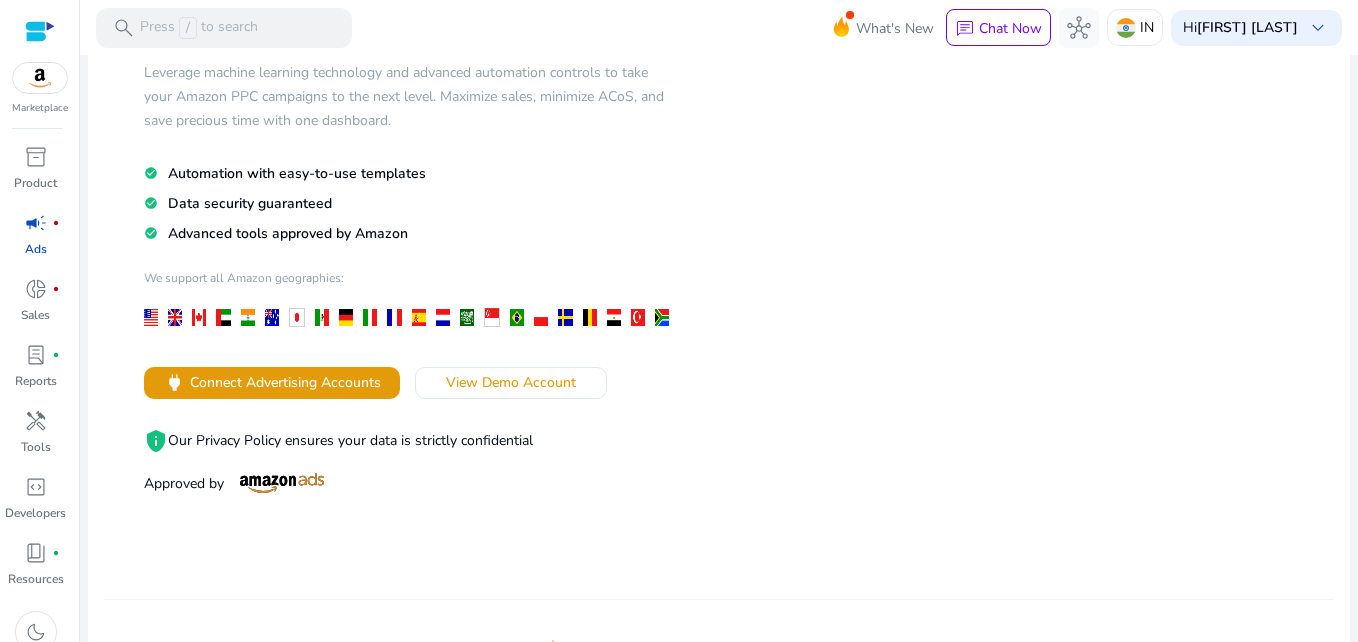 scroll, scrollTop: 156, scrollLeft: 0, axis: vertical 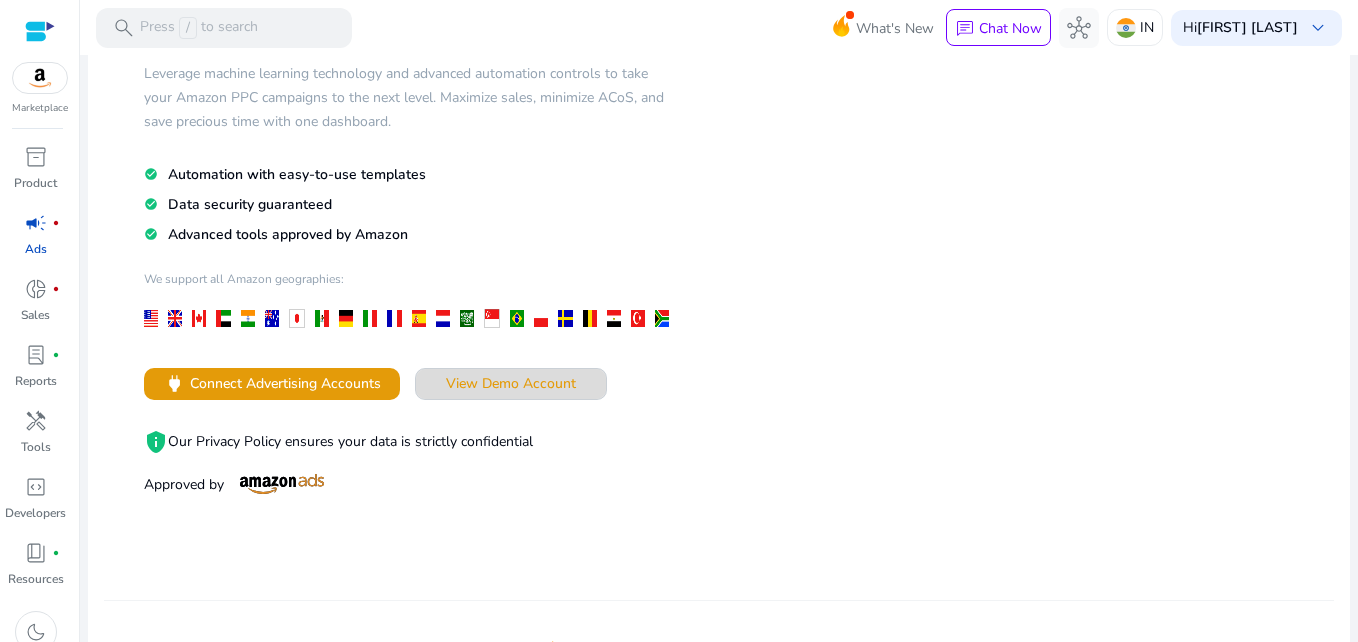 click on "View Demo Account" 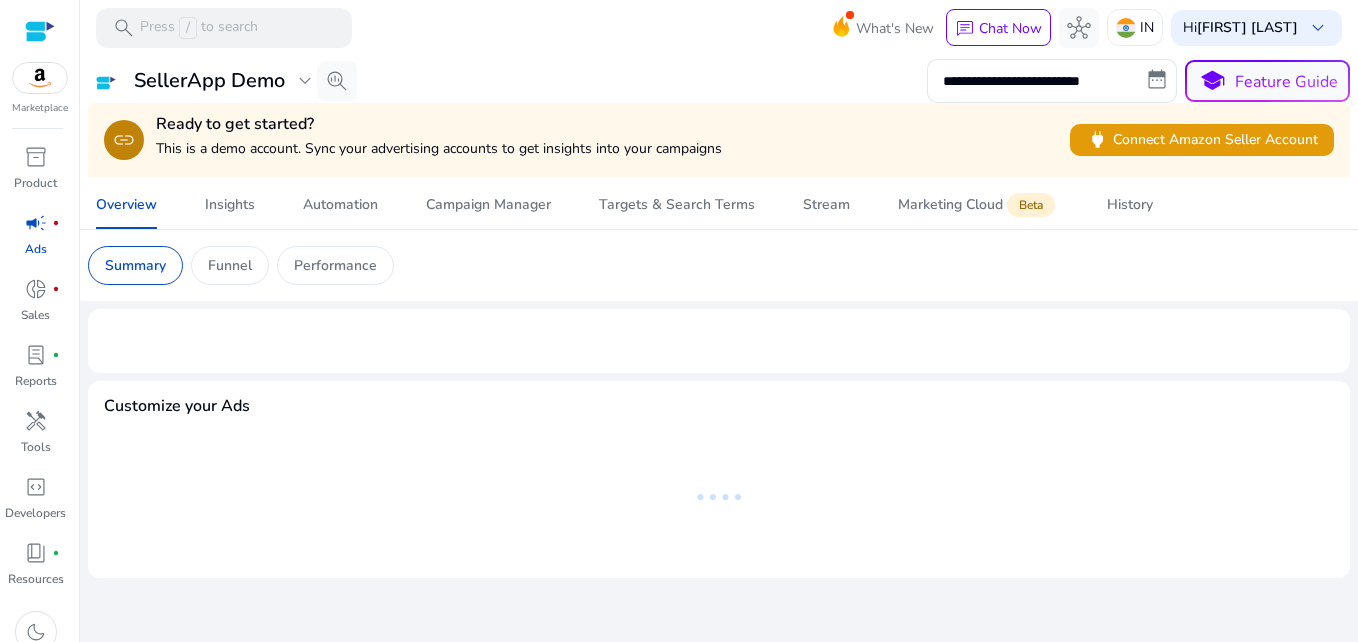 scroll, scrollTop: 0, scrollLeft: 0, axis: both 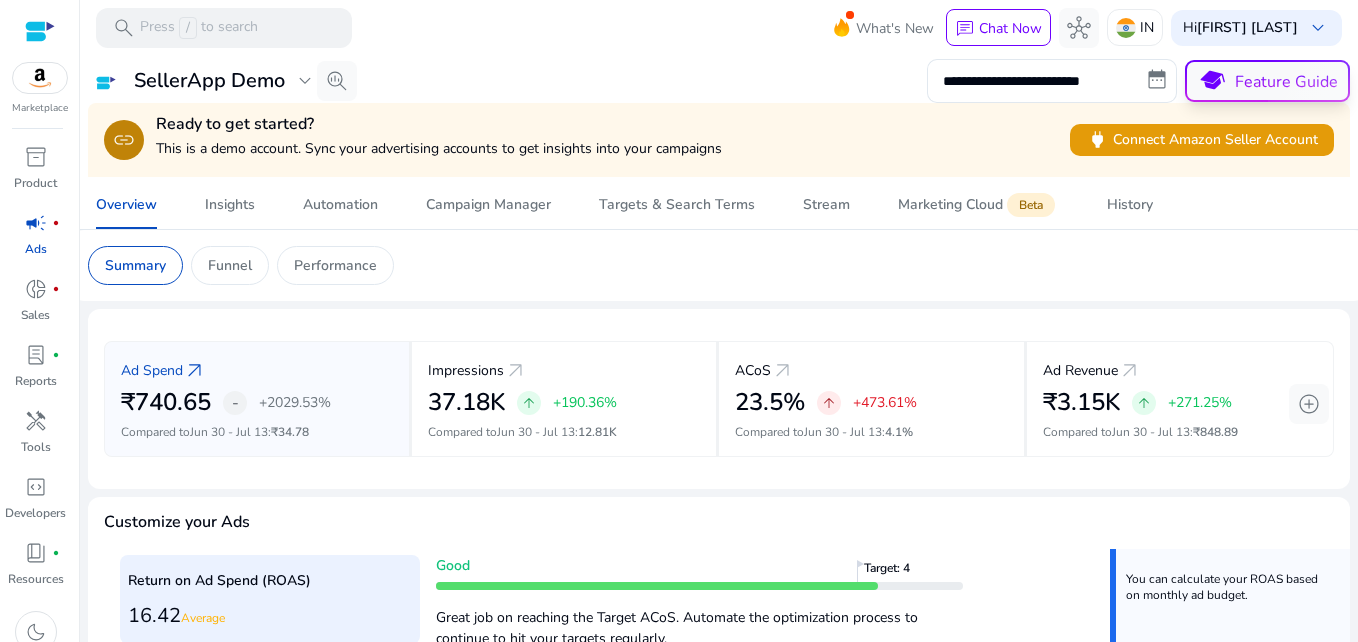 click on "Feature Guide" 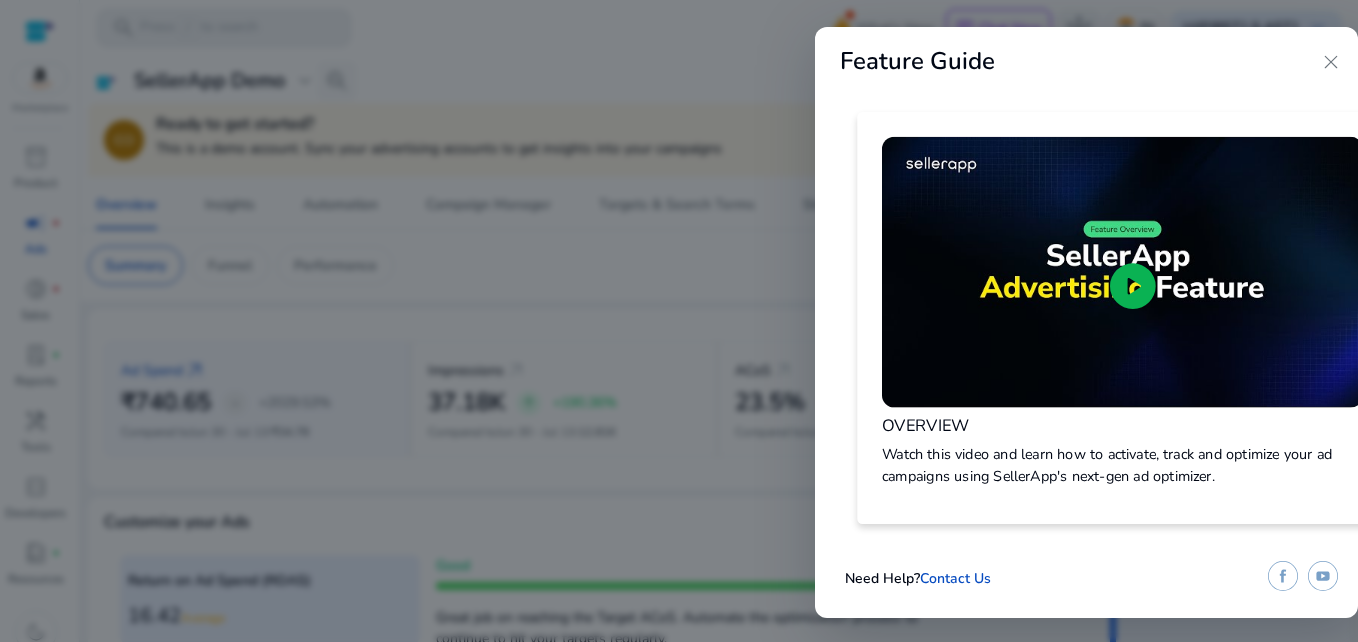 click on "play_circle" at bounding box center [1133, 286] 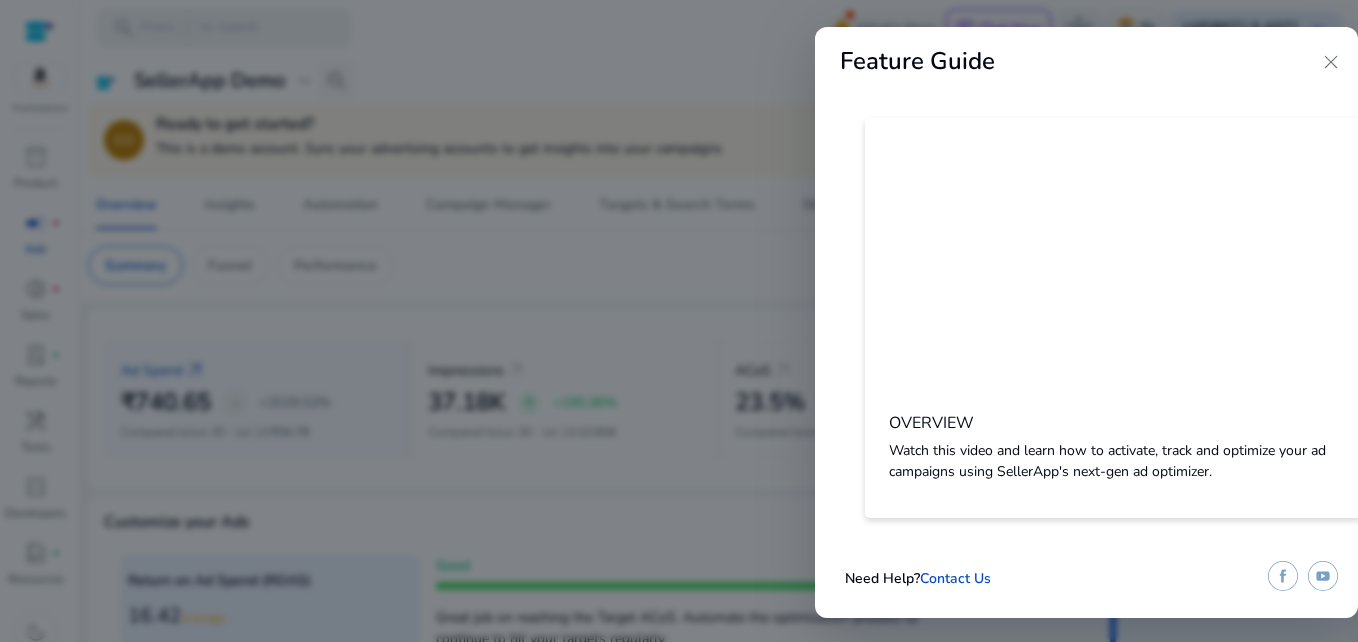 scroll, scrollTop: 0, scrollLeft: 0, axis: both 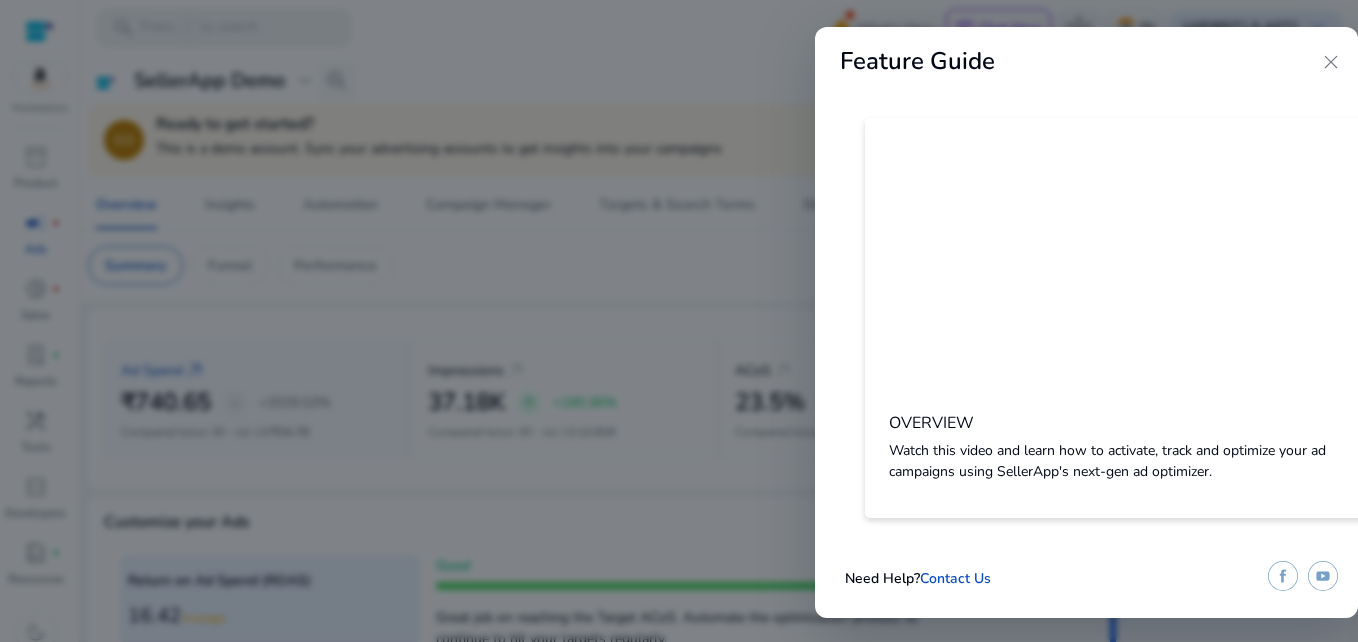 click on "close" at bounding box center [1331, 62] 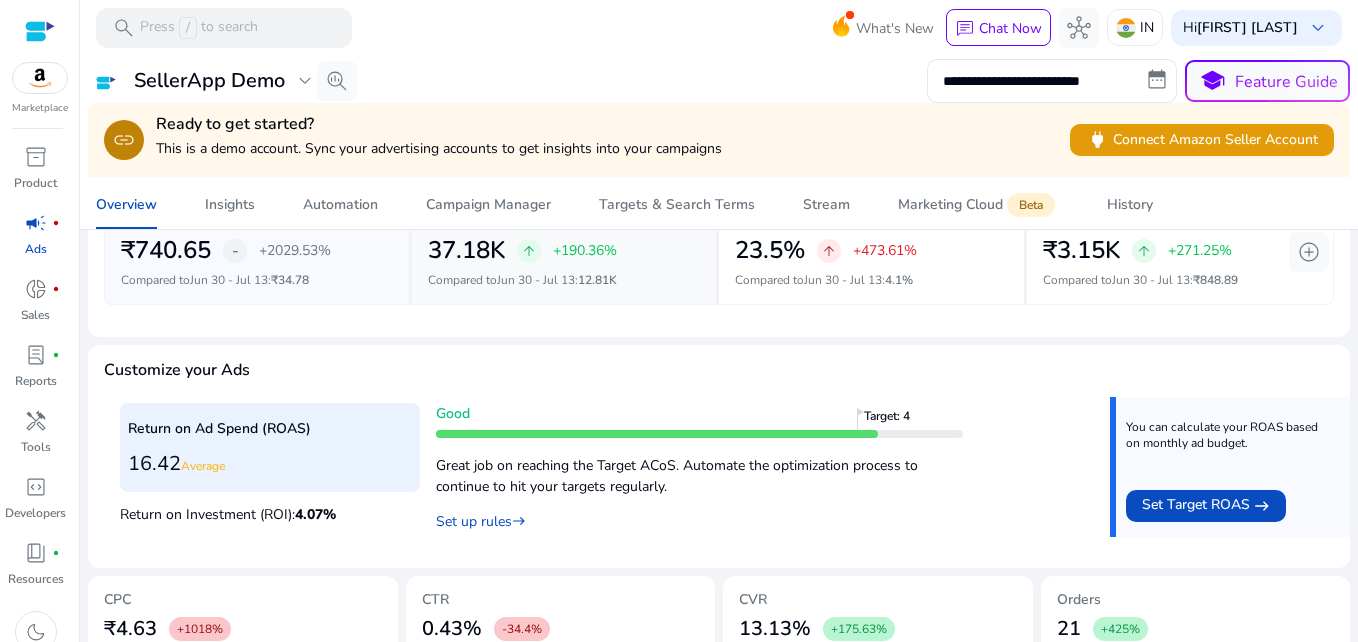 scroll, scrollTop: 152, scrollLeft: 0, axis: vertical 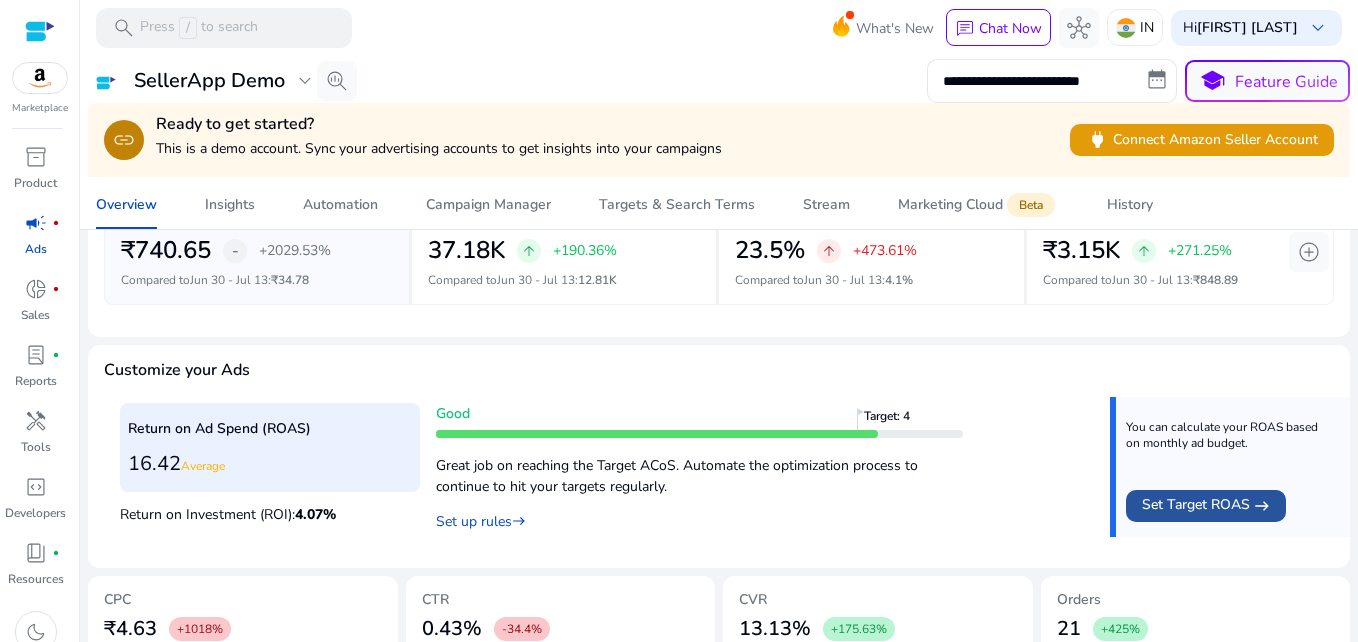 click on "Set Target ROAS" at bounding box center [1196, 506] 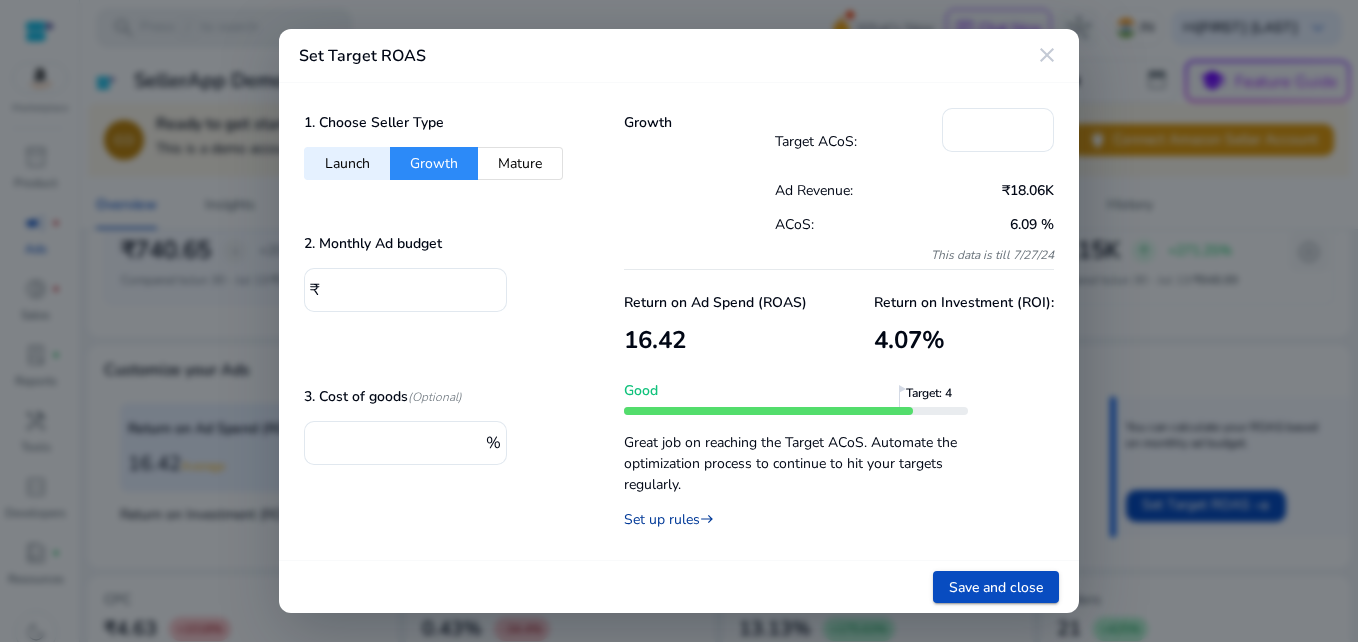 click on "Set up rules  east" at bounding box center (669, 519) 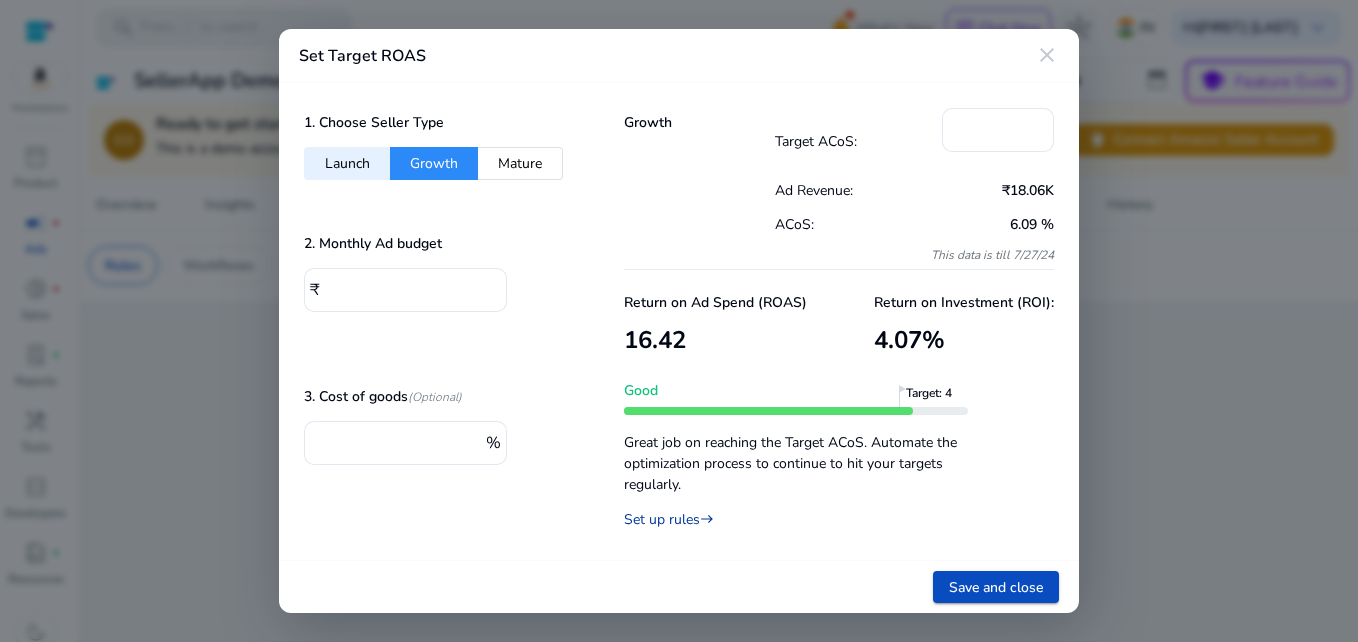 scroll, scrollTop: 0, scrollLeft: 0, axis: both 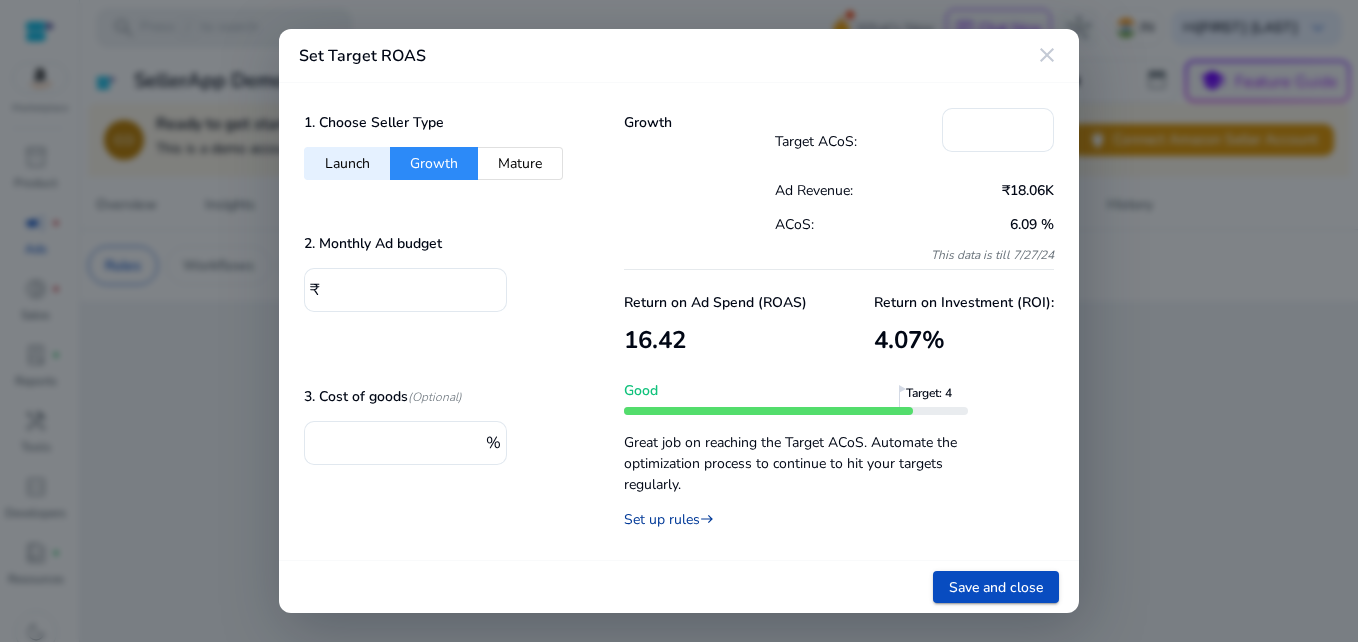 click on "Set up rules  east" at bounding box center [669, 519] 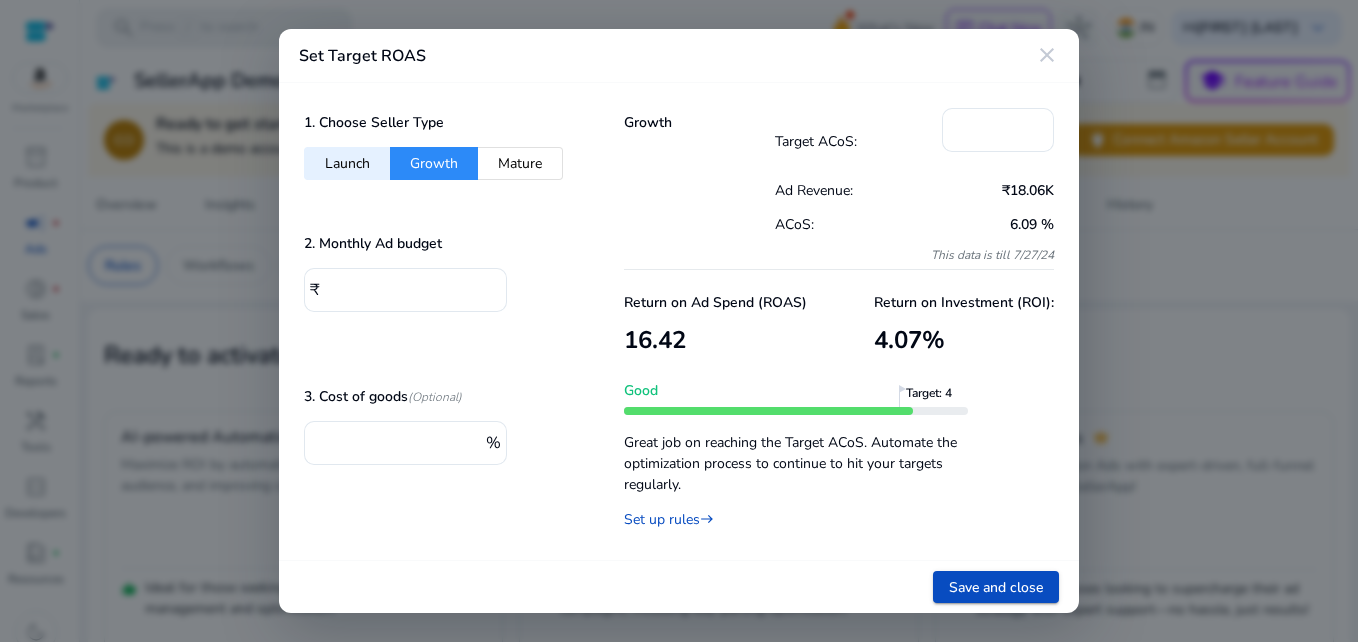 click on "close" at bounding box center (1047, 55) 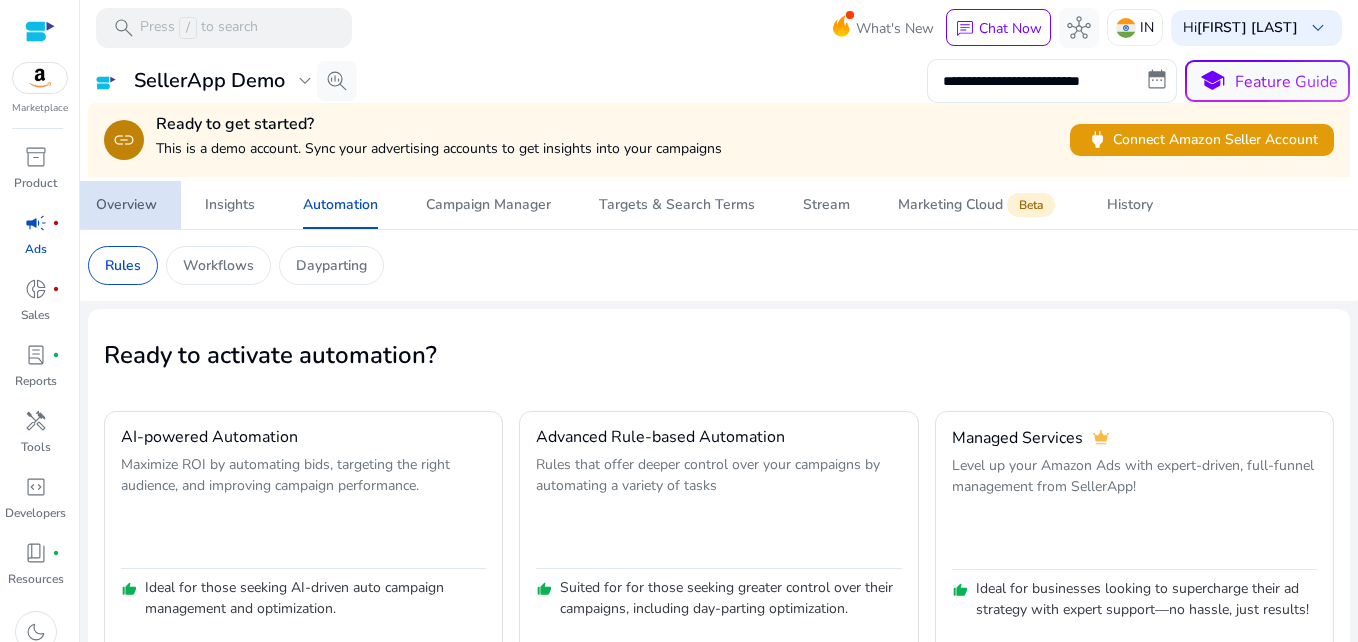 click on "Overview" at bounding box center (126, 205) 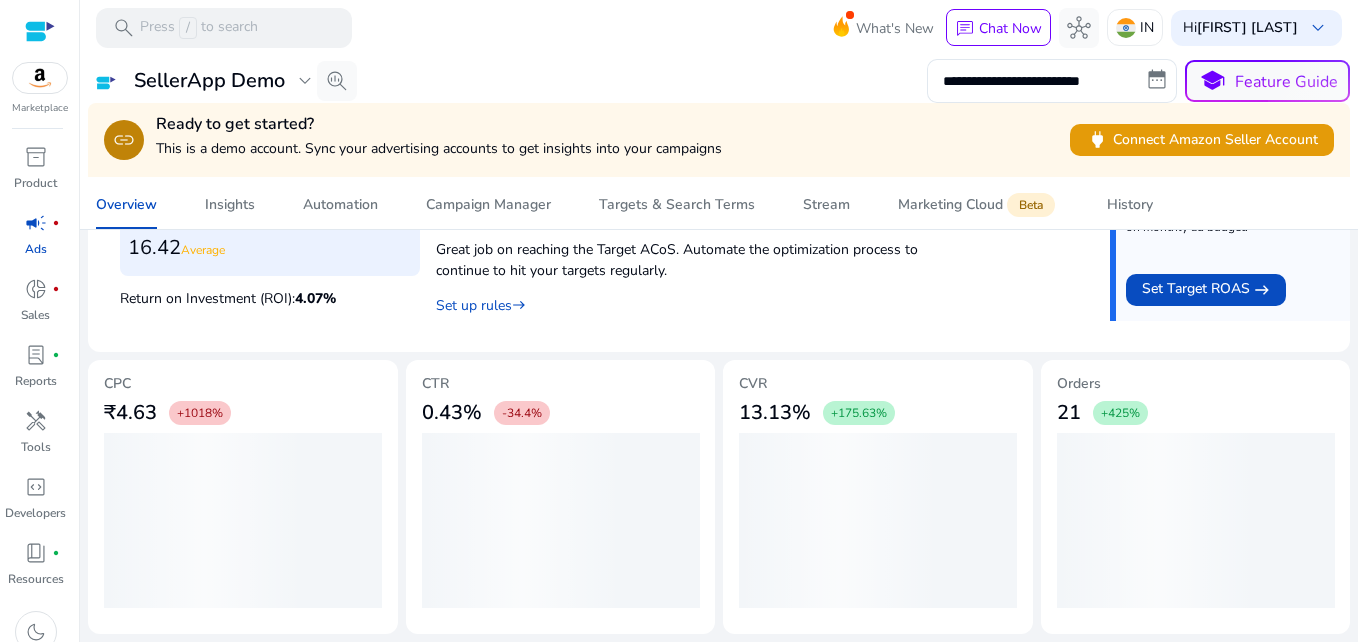 scroll, scrollTop: 0, scrollLeft: 0, axis: both 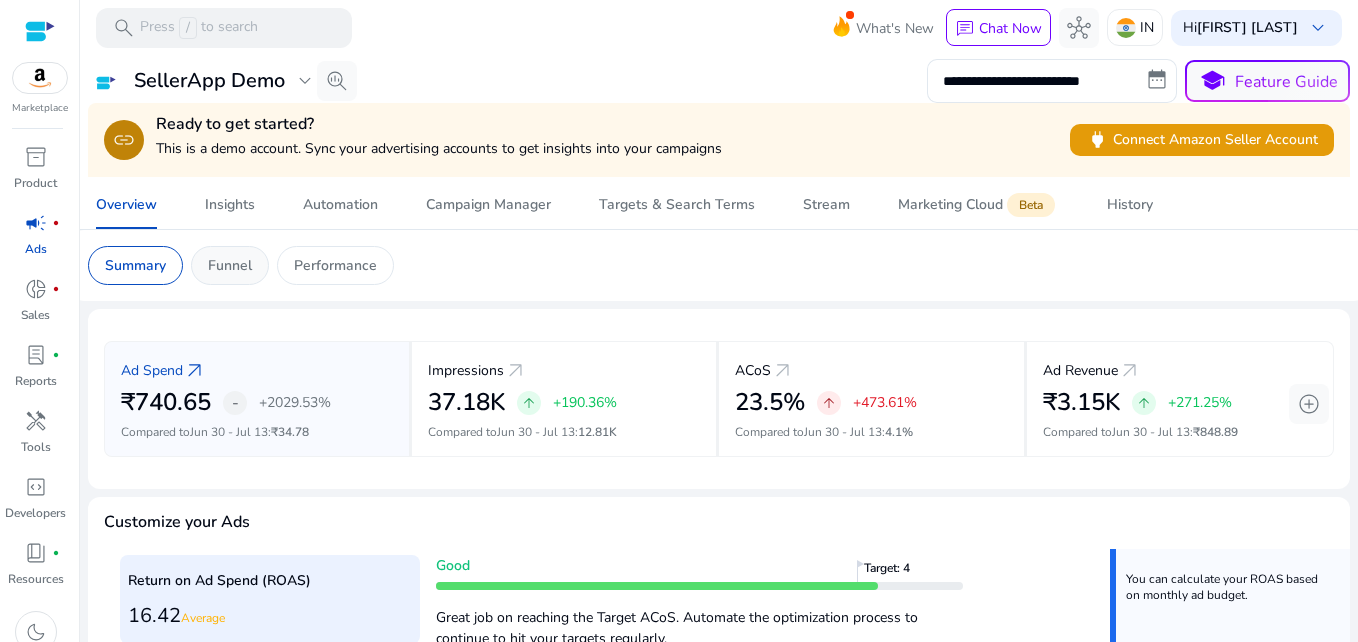 click on "Funnel" 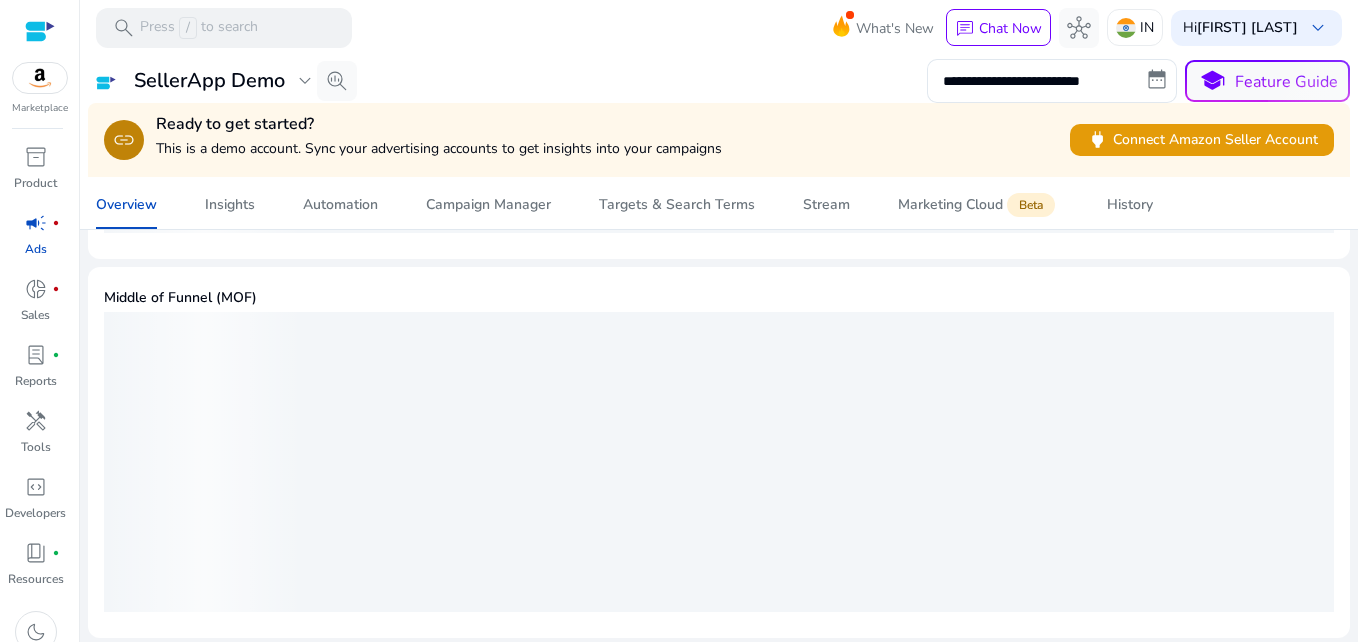 scroll, scrollTop: 805, scrollLeft: 0, axis: vertical 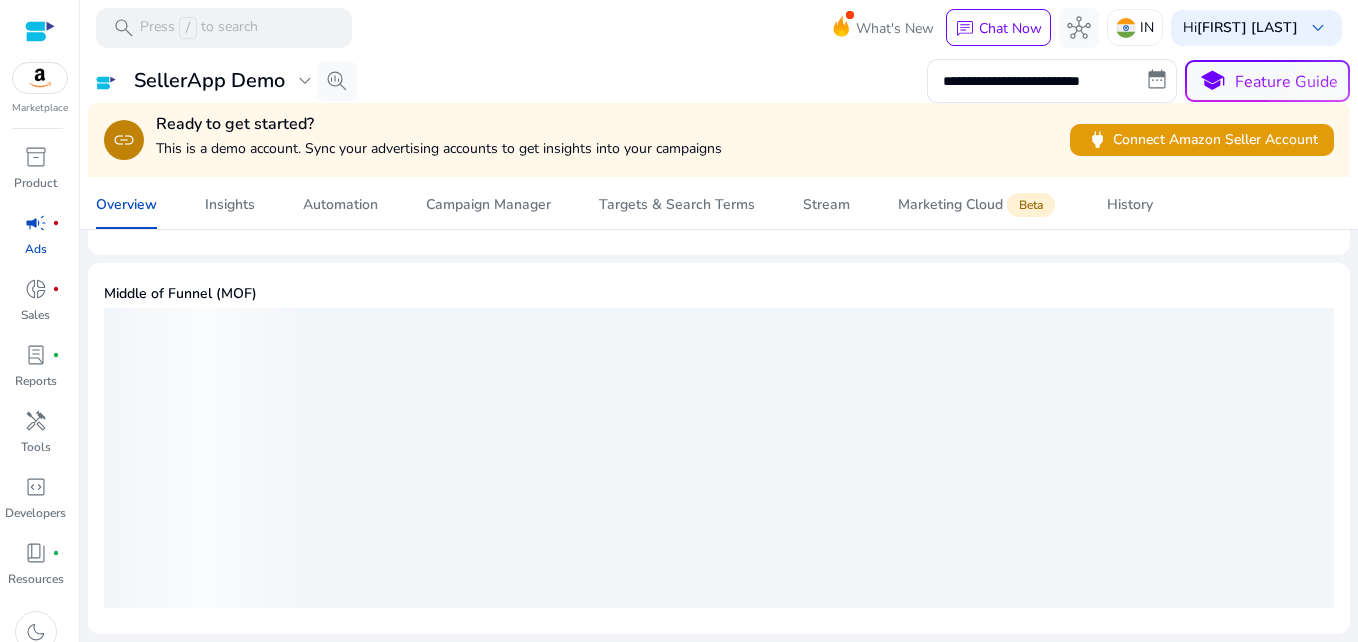 click 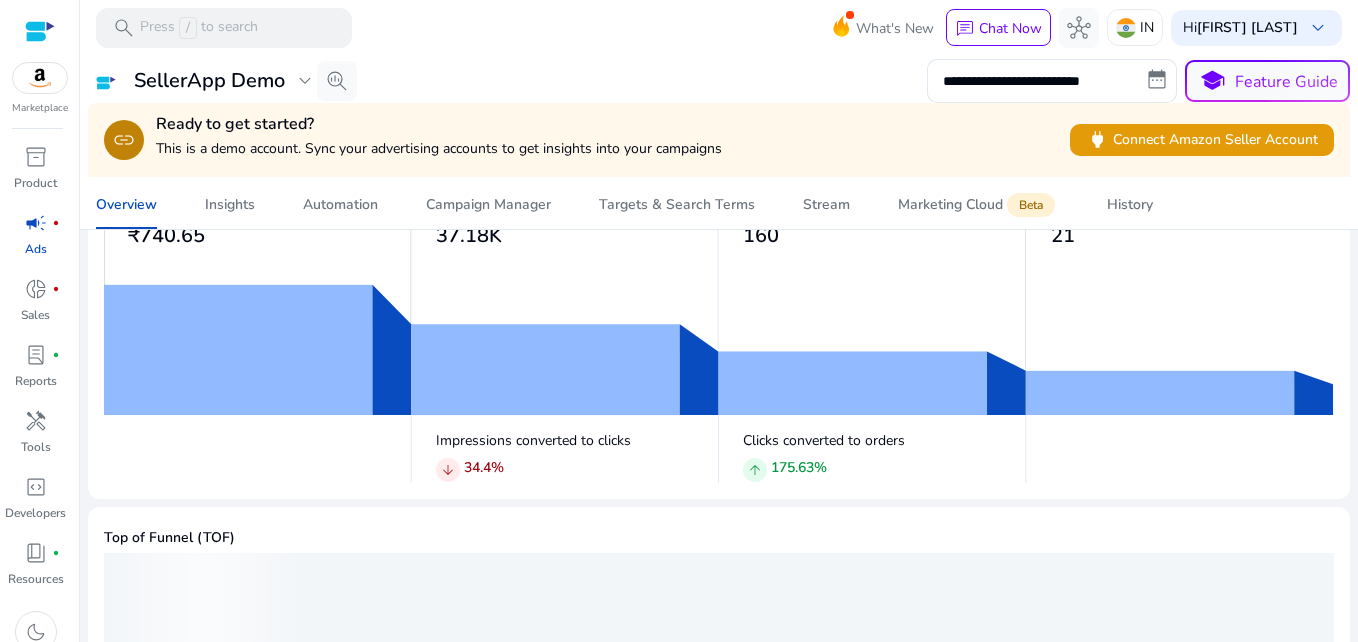 scroll, scrollTop: 0, scrollLeft: 0, axis: both 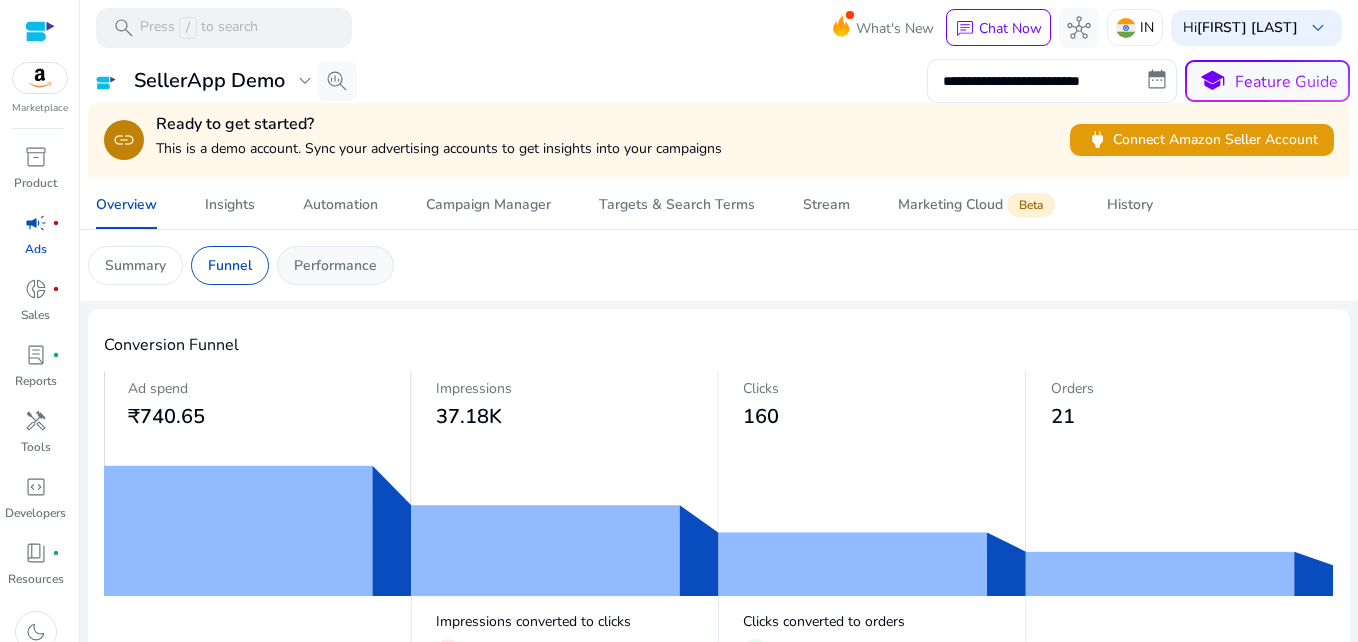 click on "Performance" 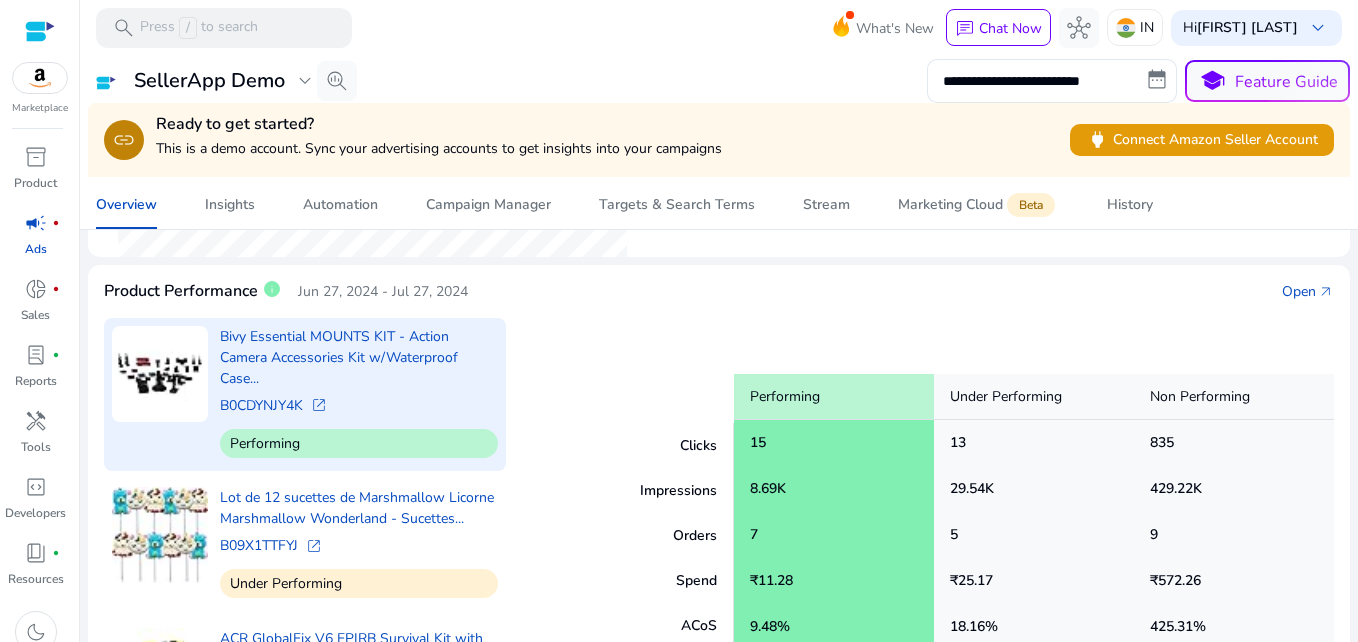 scroll, scrollTop: 848, scrollLeft: 0, axis: vertical 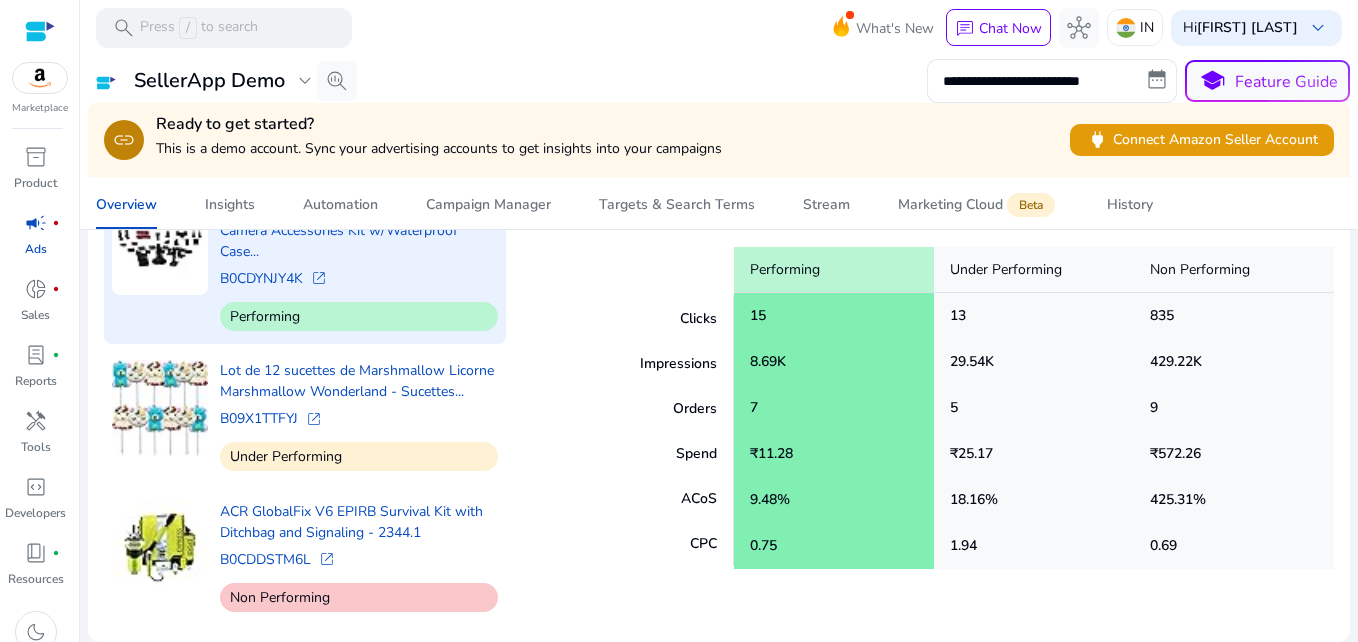 click on "Clicks   Impressions   Orders   Spend   ACoS   CPC" 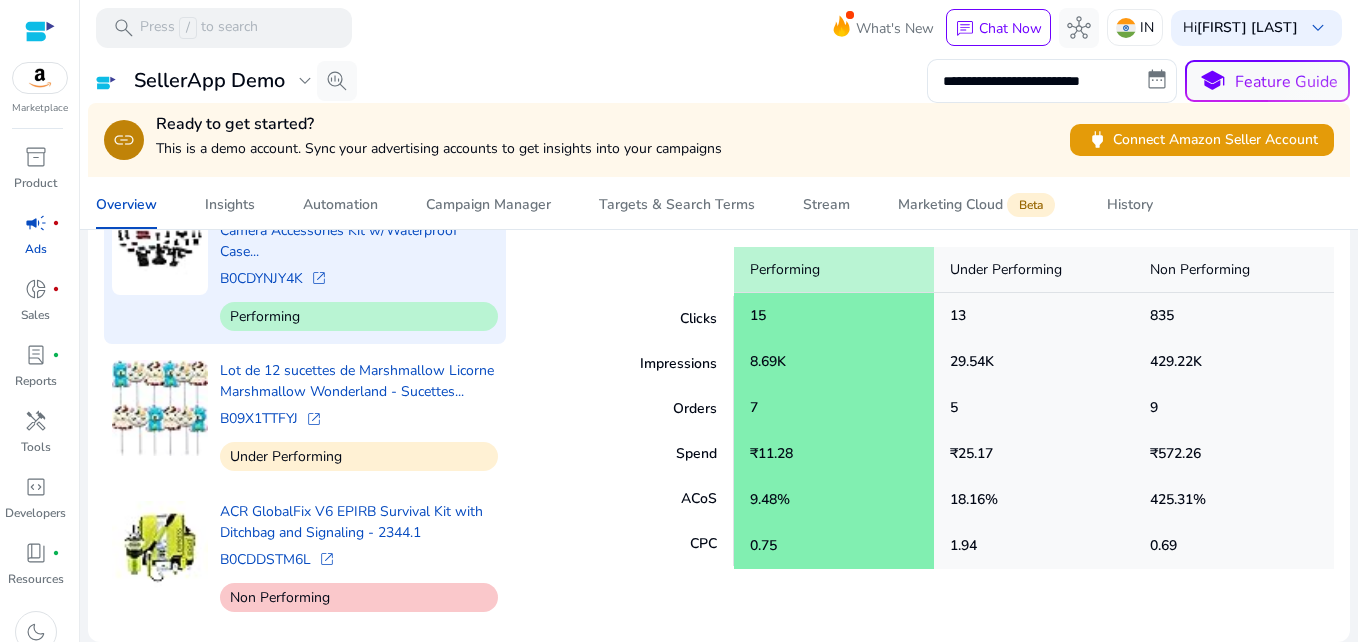 click on "Performing" 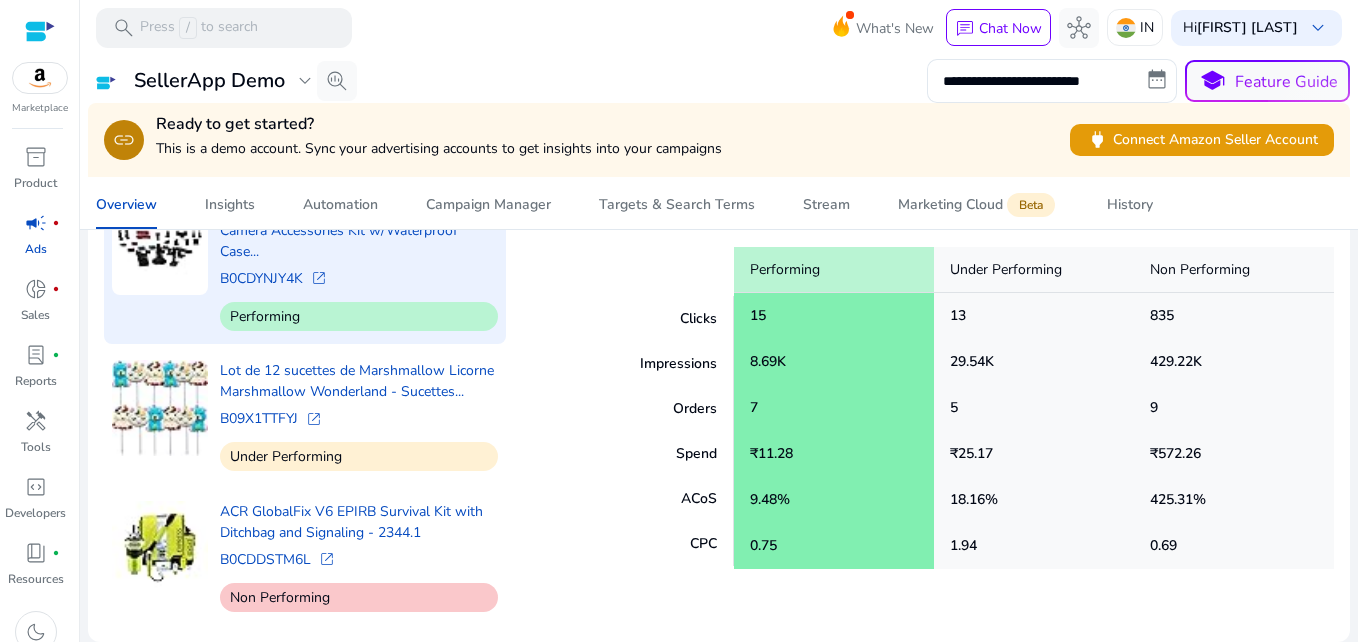 click on "Performing" 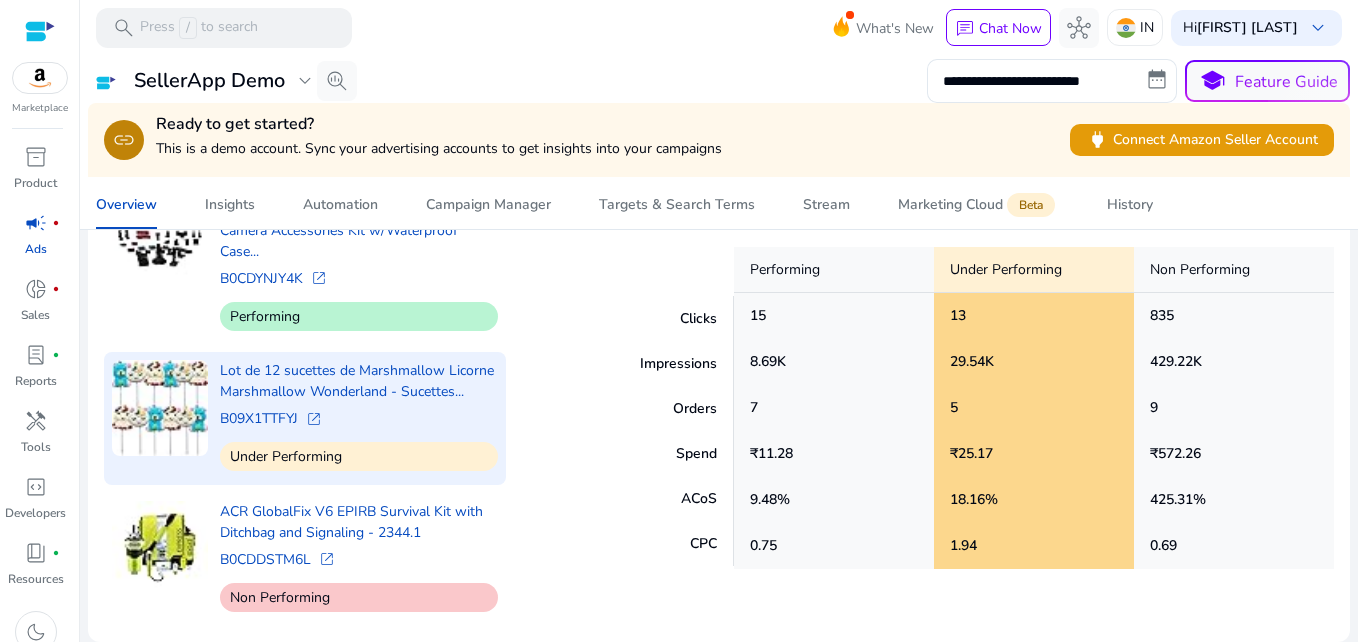 click on "29.54K" 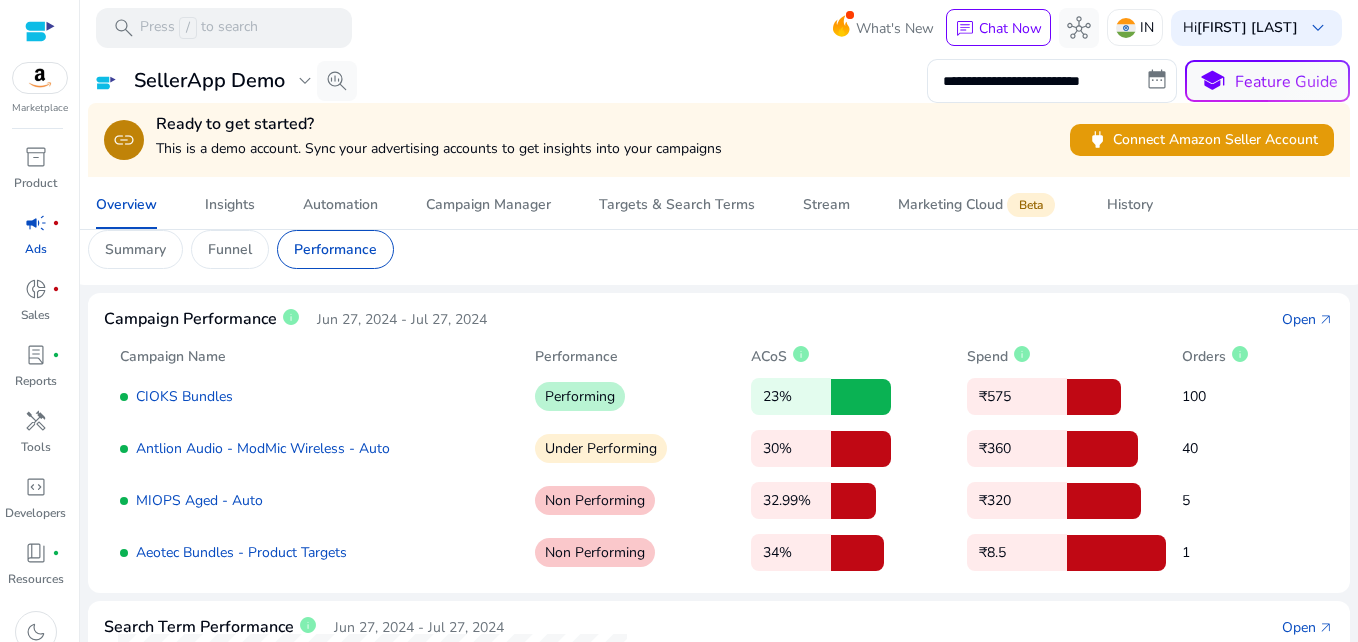 scroll, scrollTop: 0, scrollLeft: 0, axis: both 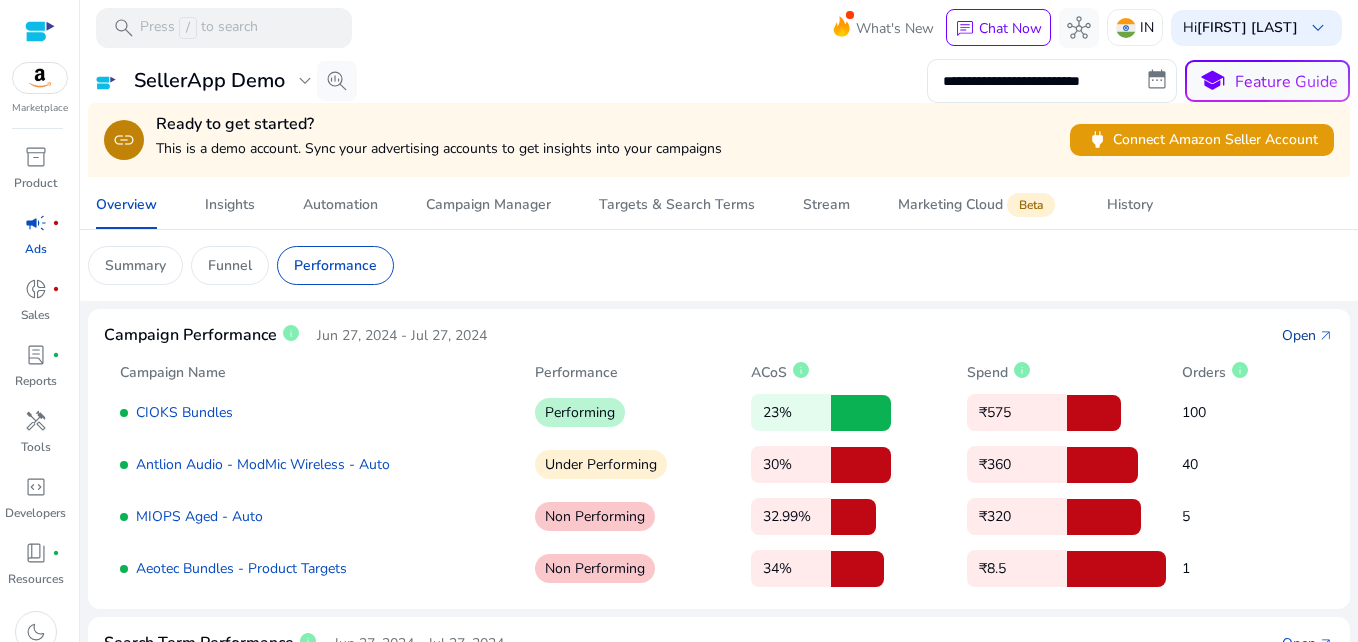 click on "Open" 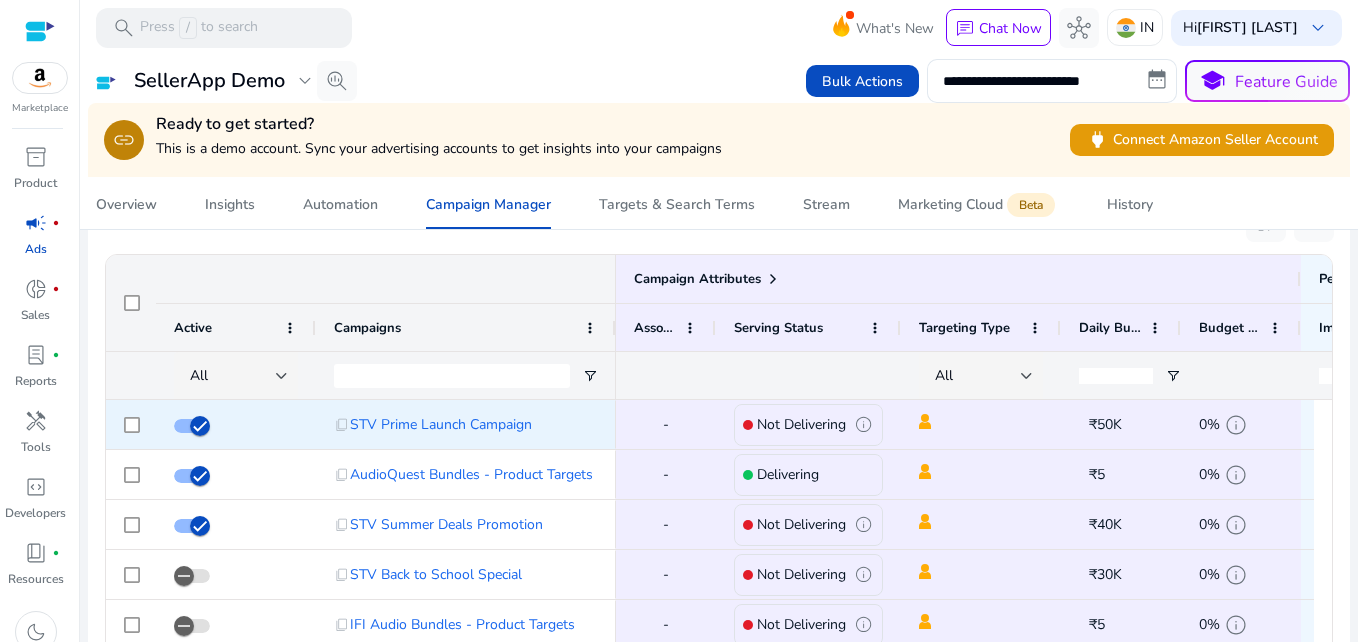 scroll, scrollTop: 763, scrollLeft: 0, axis: vertical 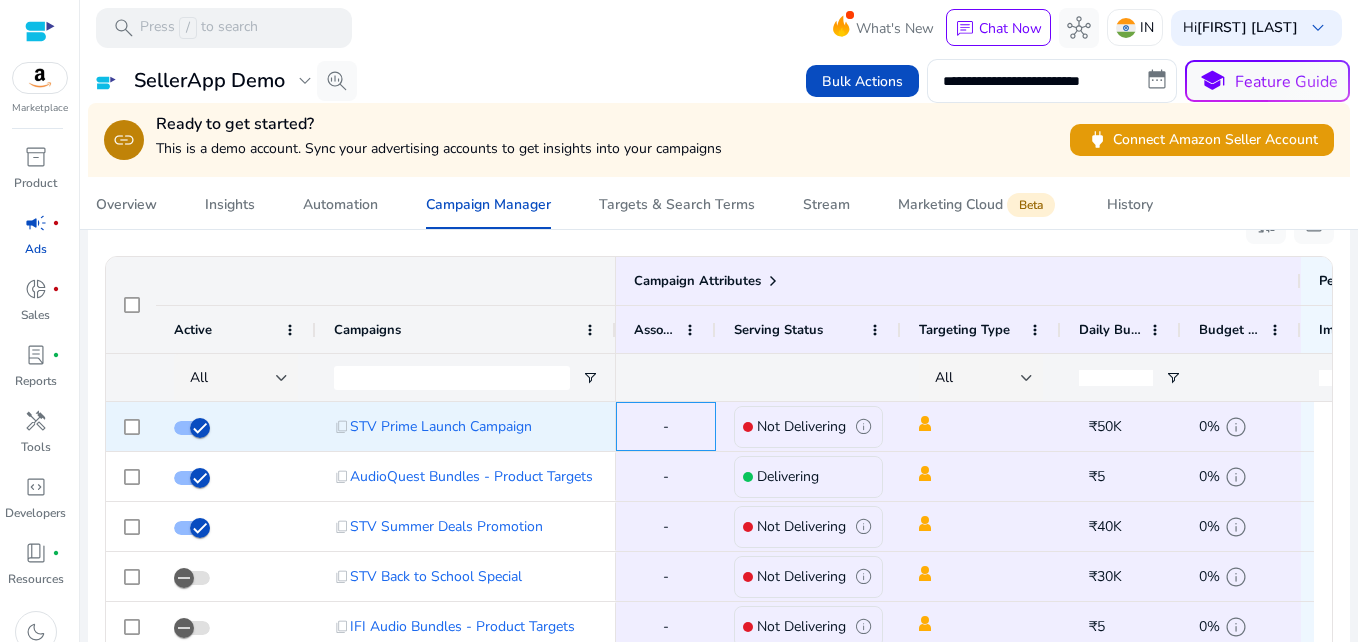 click on "-" 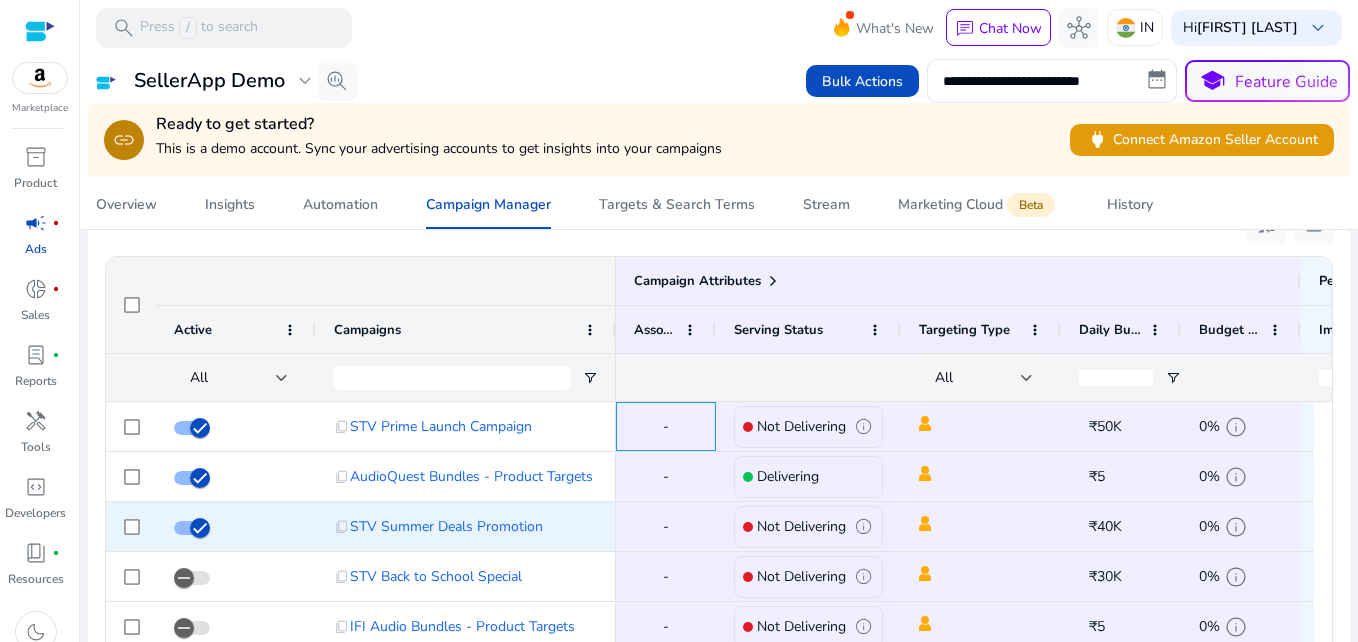scroll, scrollTop: 37, scrollLeft: 0, axis: vertical 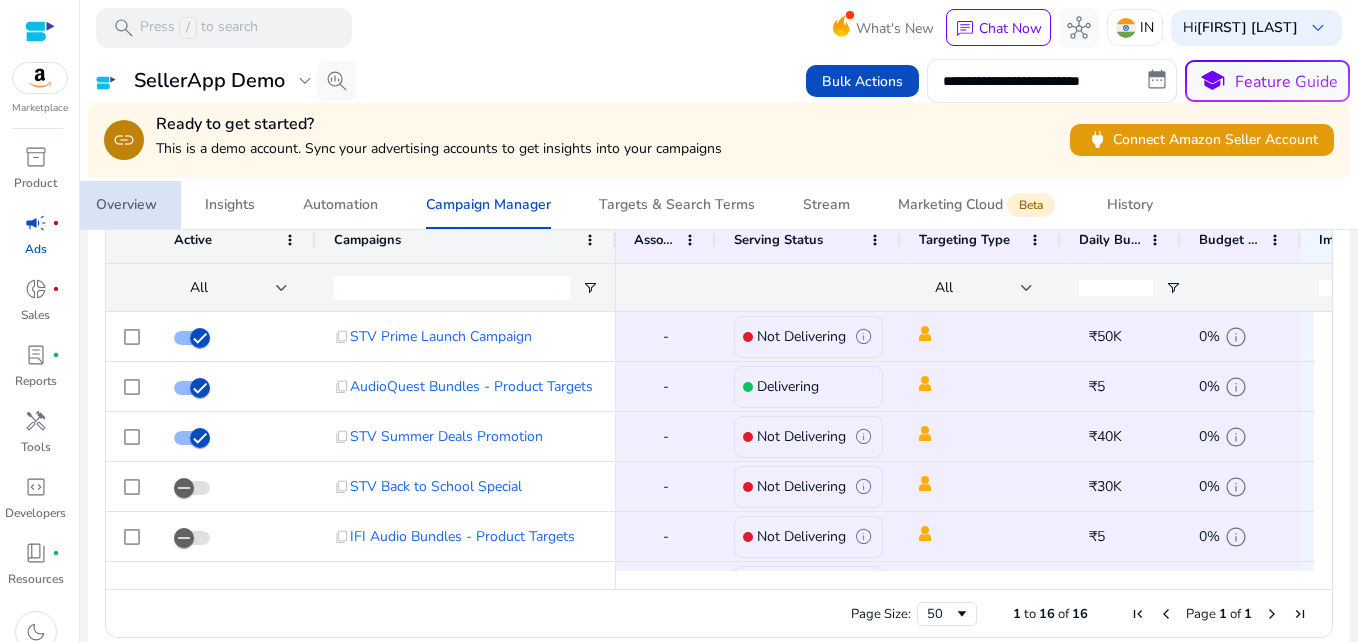 click on "Overview" at bounding box center [126, 205] 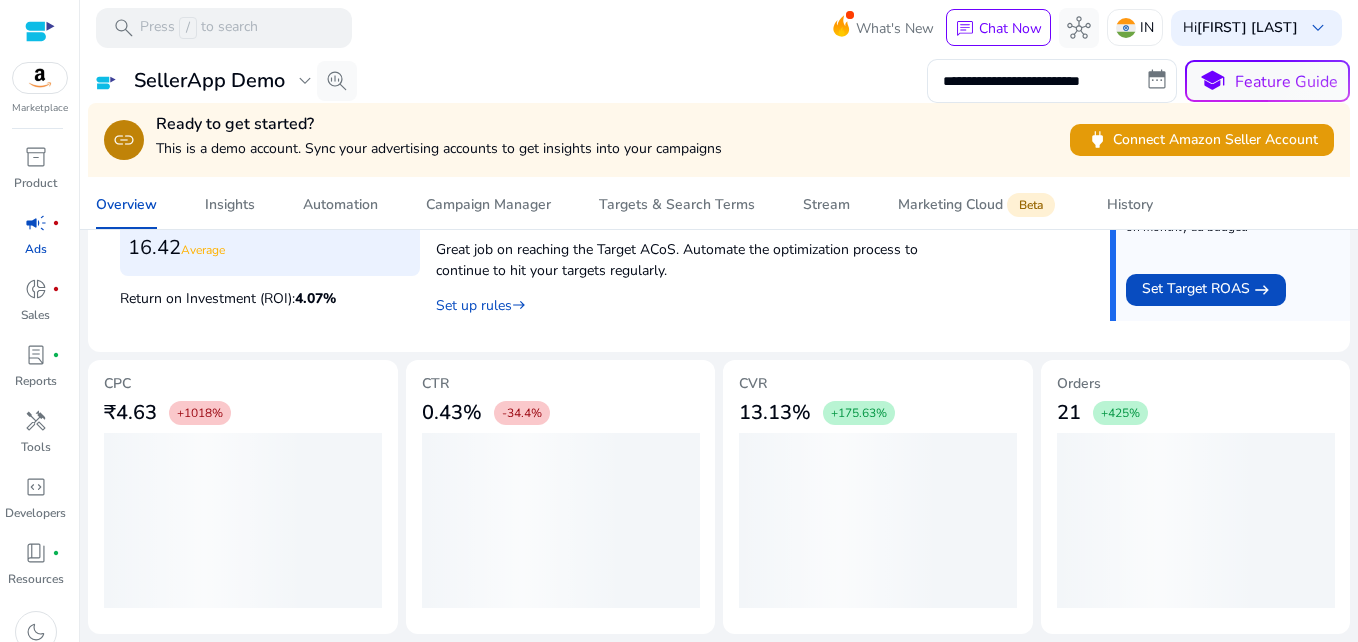 scroll, scrollTop: 0, scrollLeft: 0, axis: both 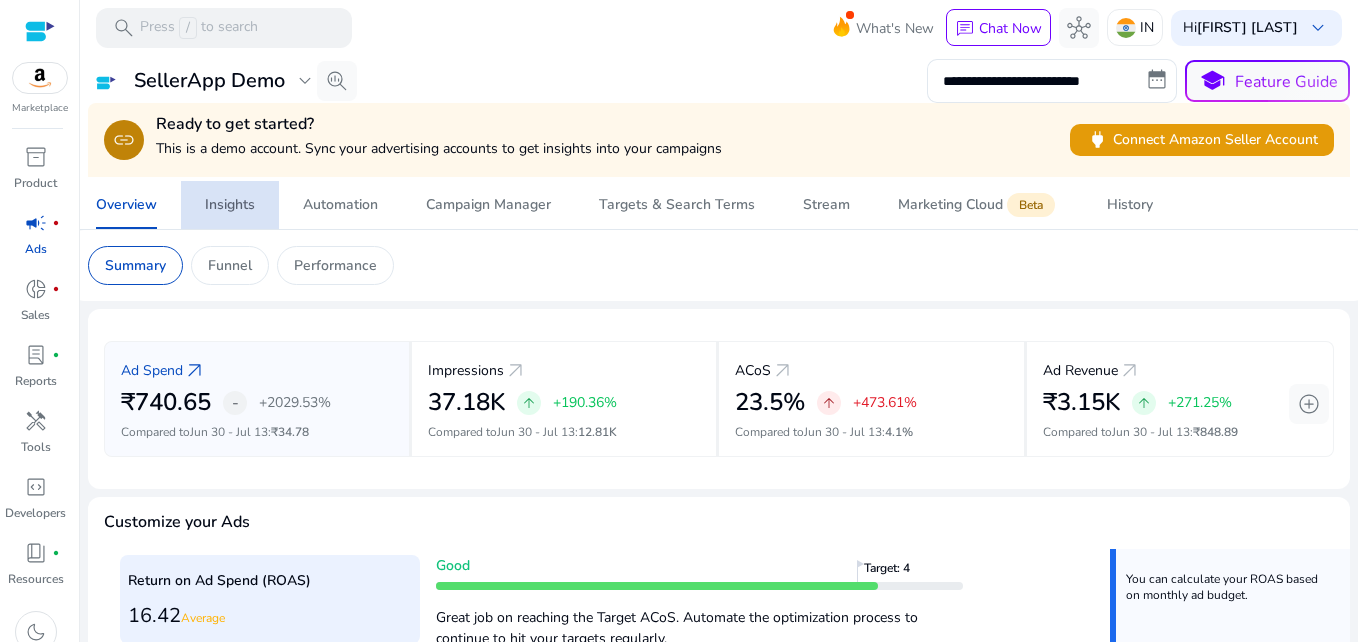 click on "Insights" at bounding box center (230, 205) 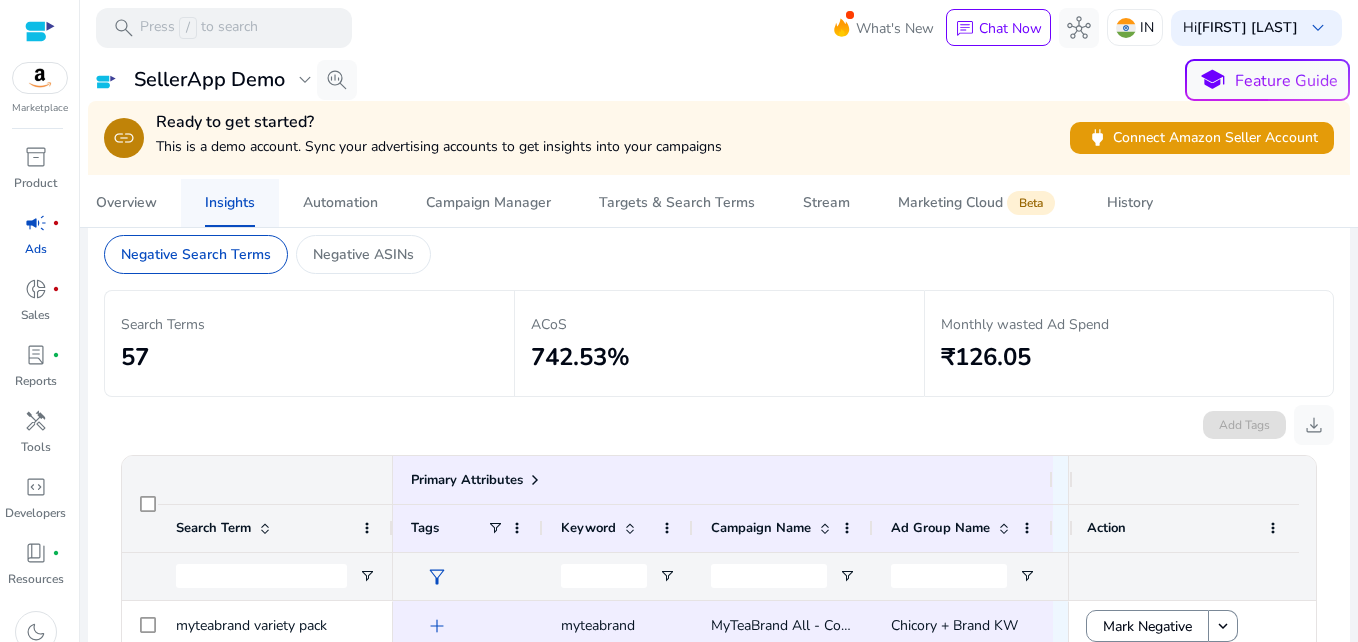 scroll, scrollTop: 124, scrollLeft: 0, axis: vertical 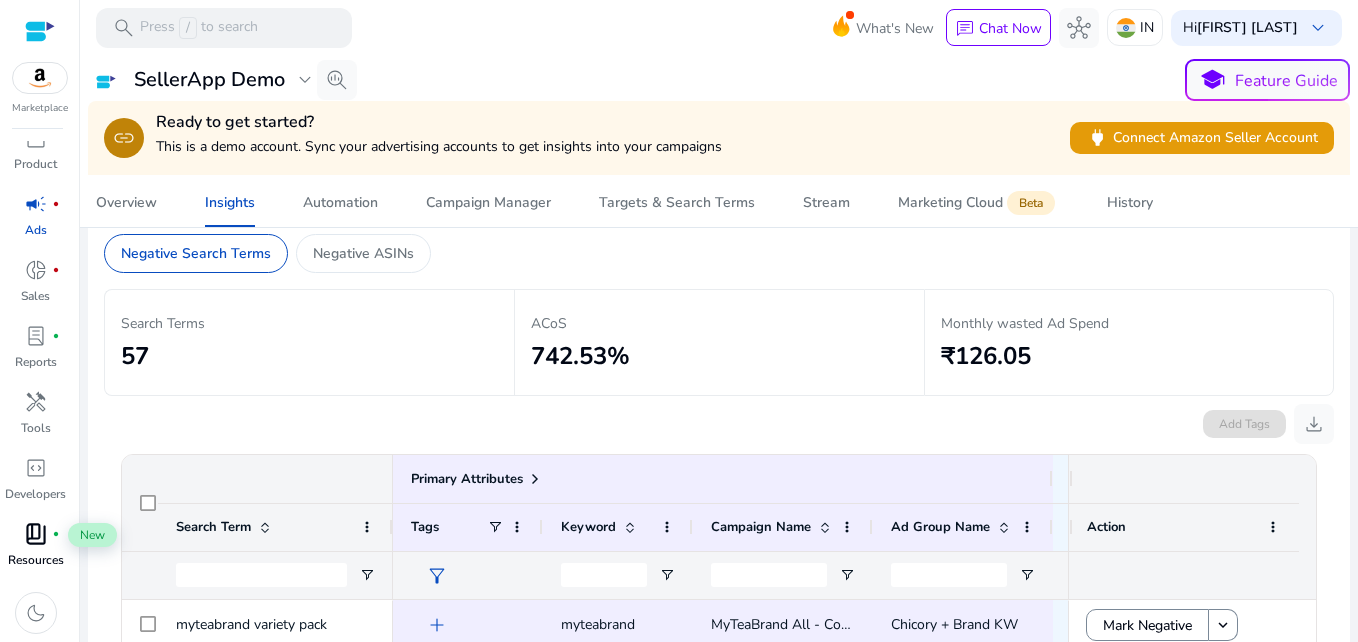click on "book_4" at bounding box center [36, 534] 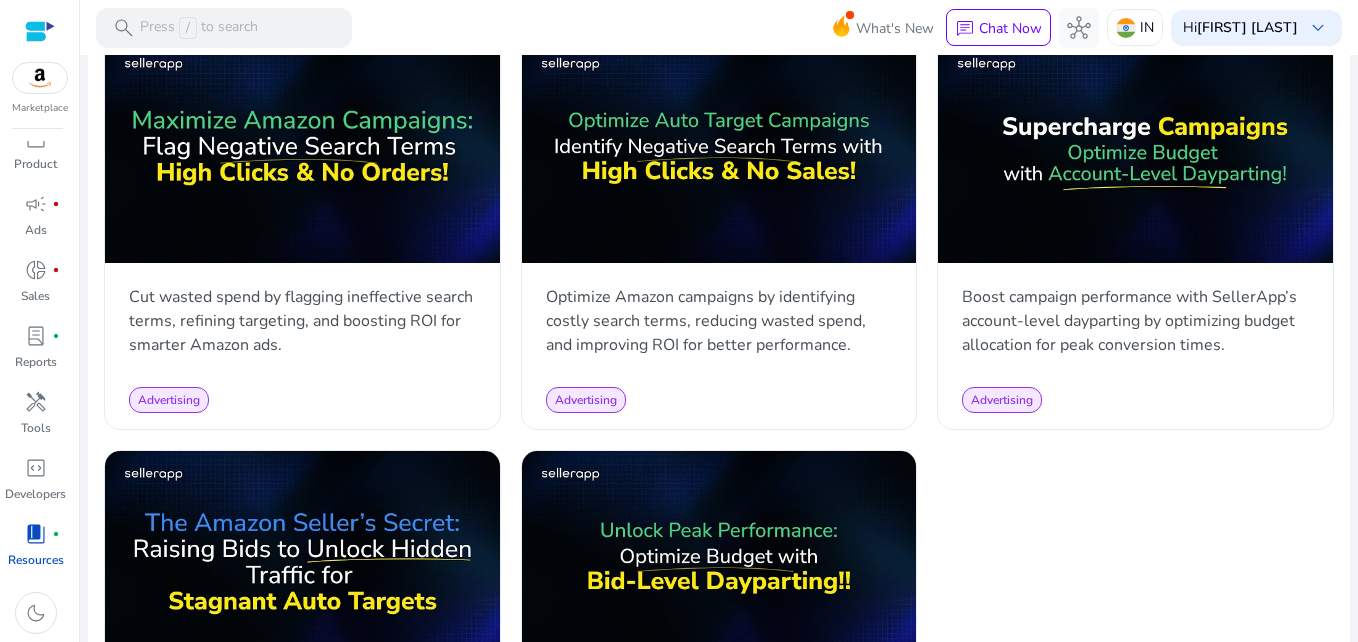 scroll, scrollTop: 2449, scrollLeft: 0, axis: vertical 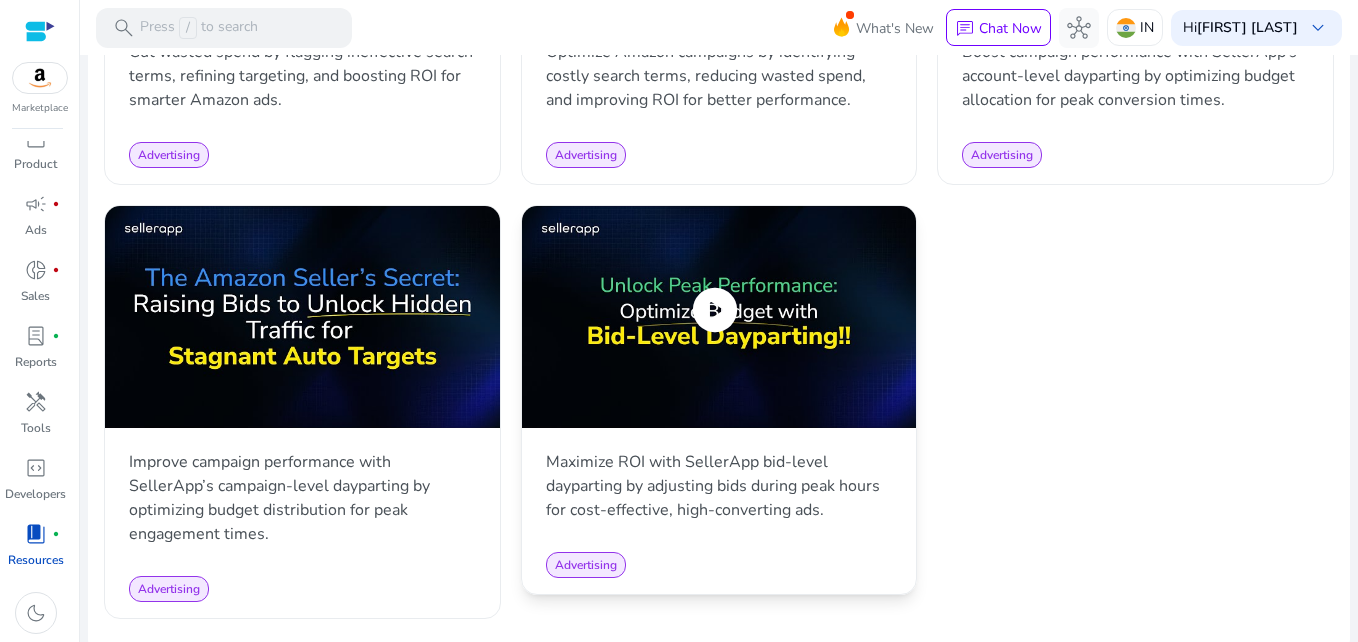 click on "Advertising" 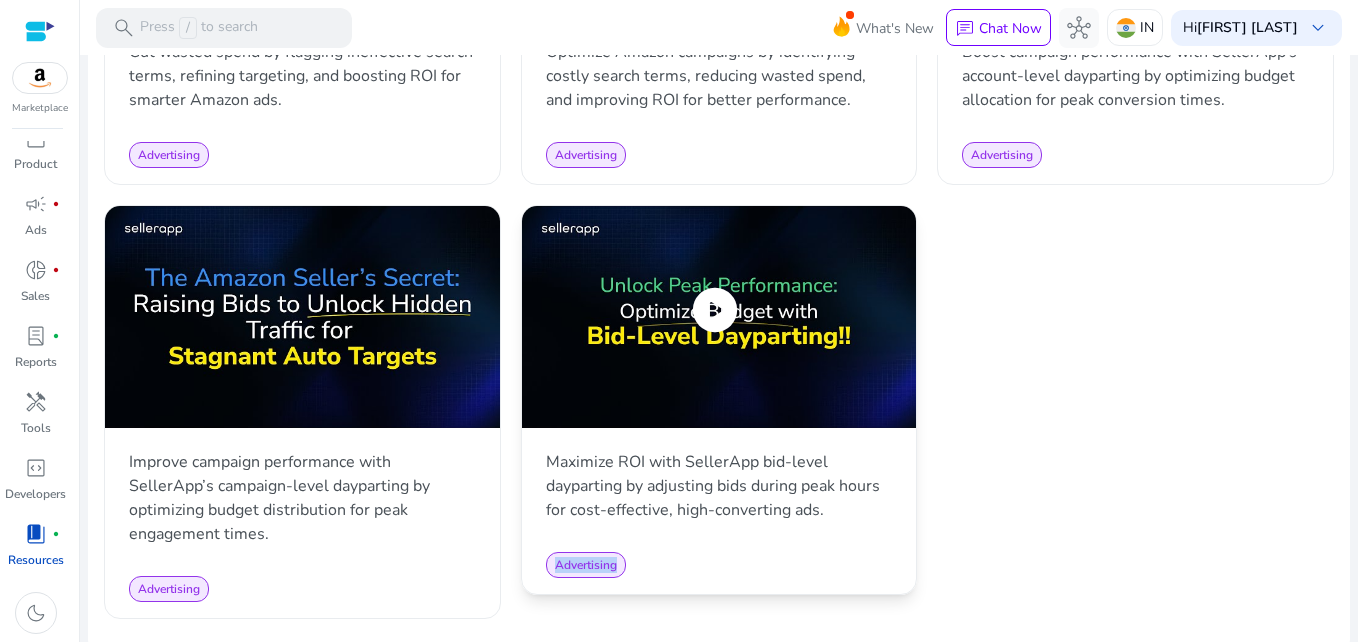 click on "Advertising" 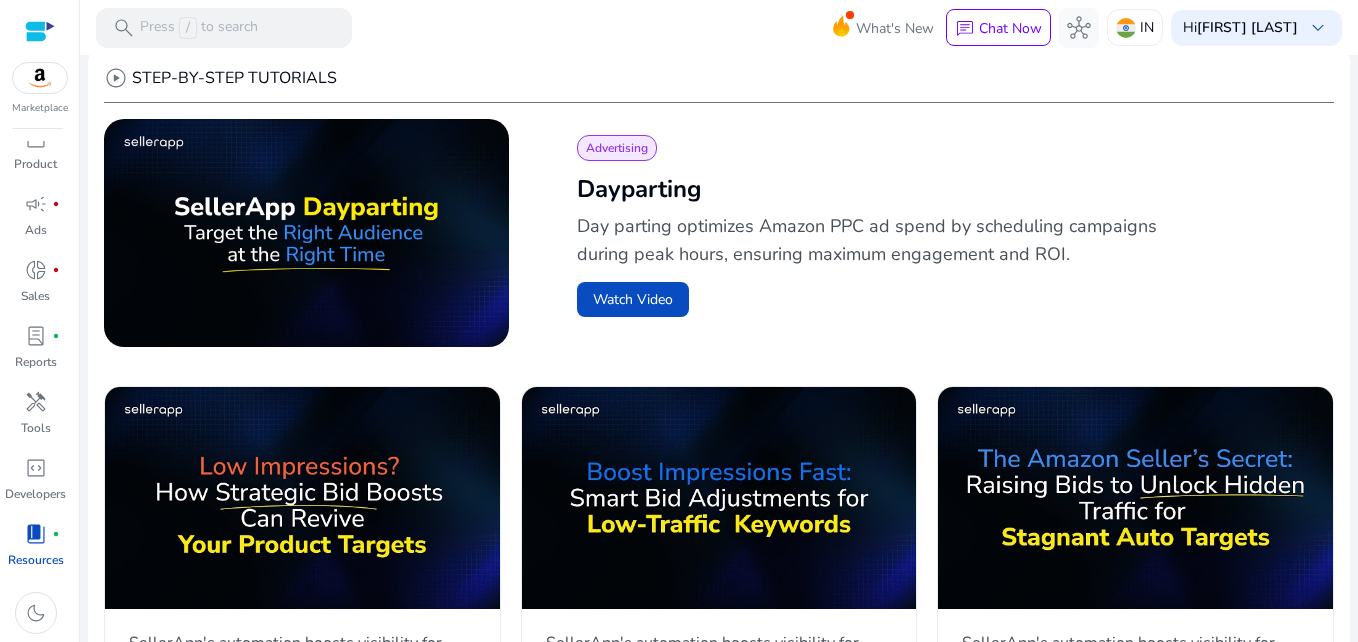 scroll, scrollTop: 0, scrollLeft: 0, axis: both 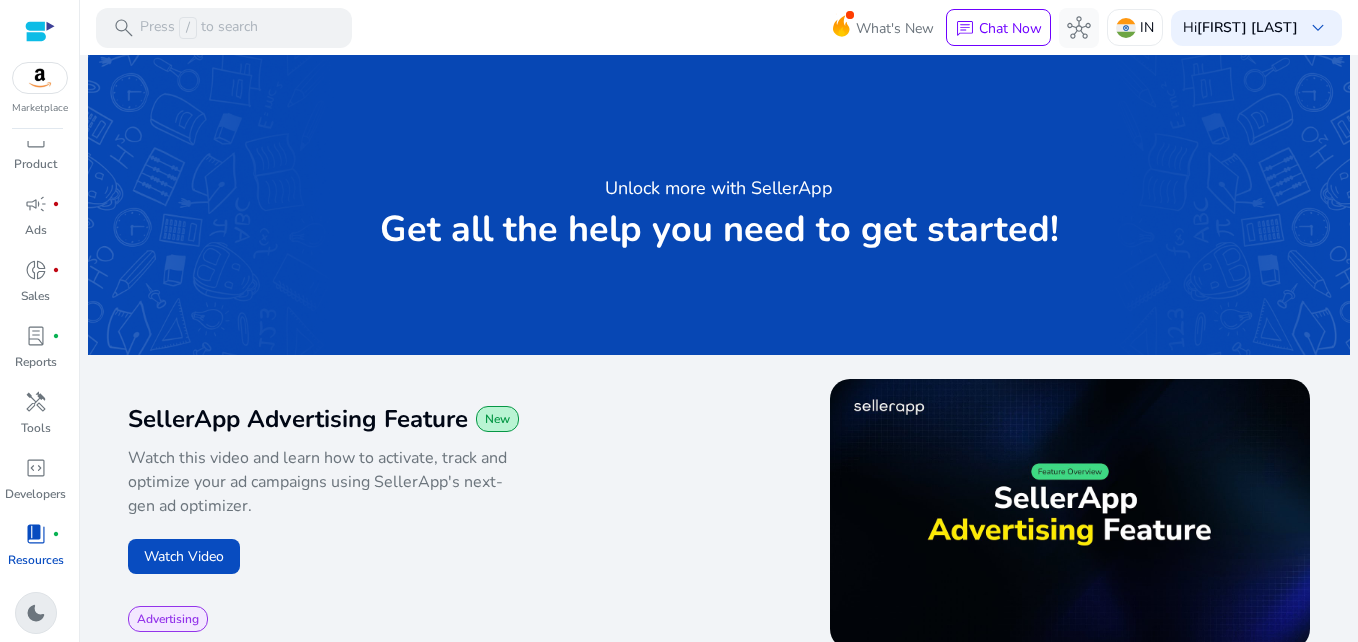click on "dark_mode" at bounding box center (36, 613) 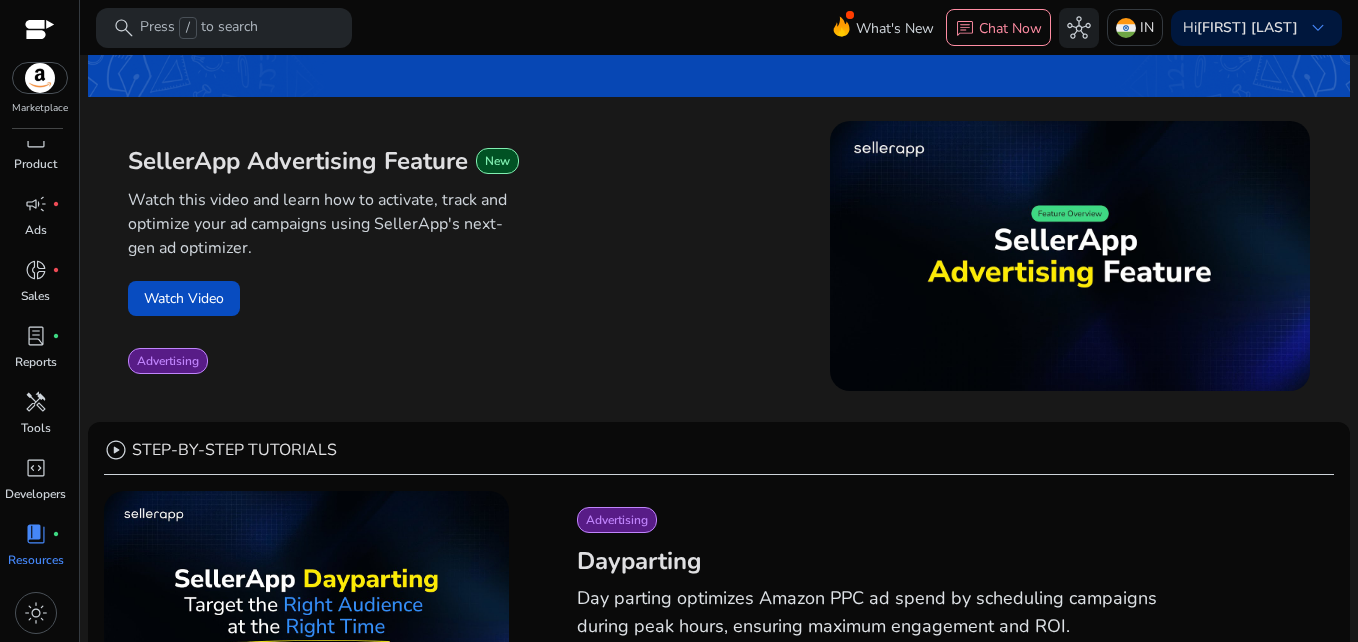 scroll, scrollTop: 260, scrollLeft: 0, axis: vertical 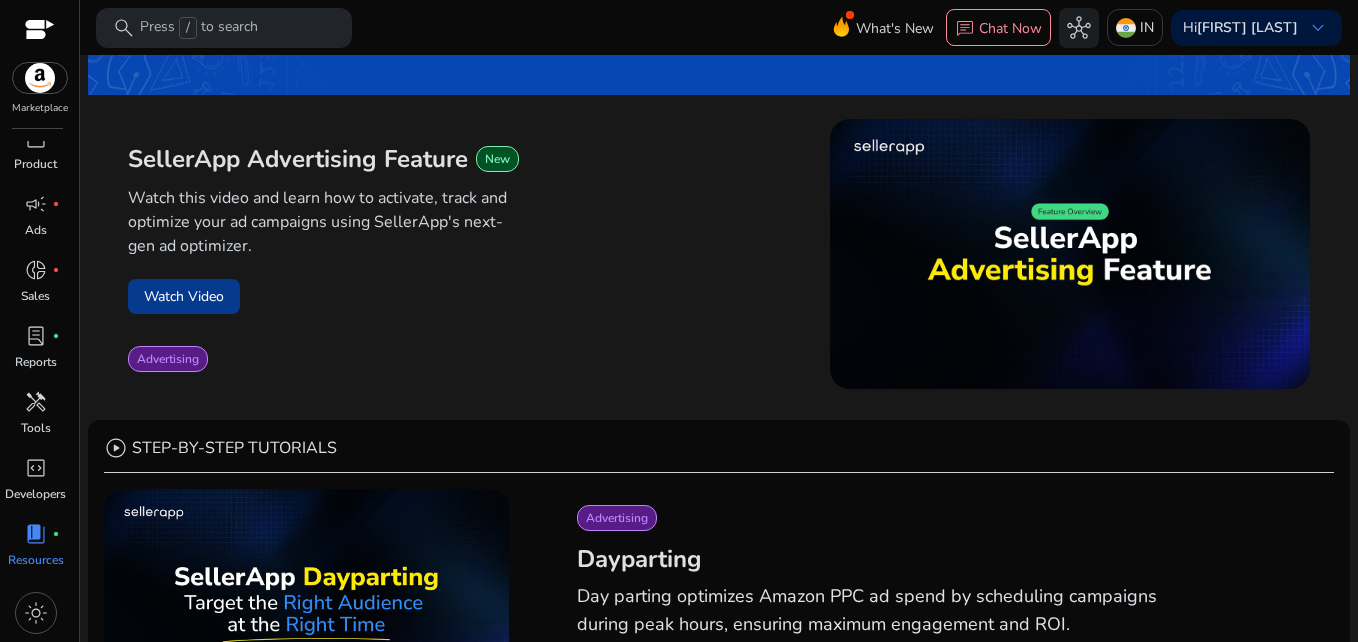 click on "Watch Video" 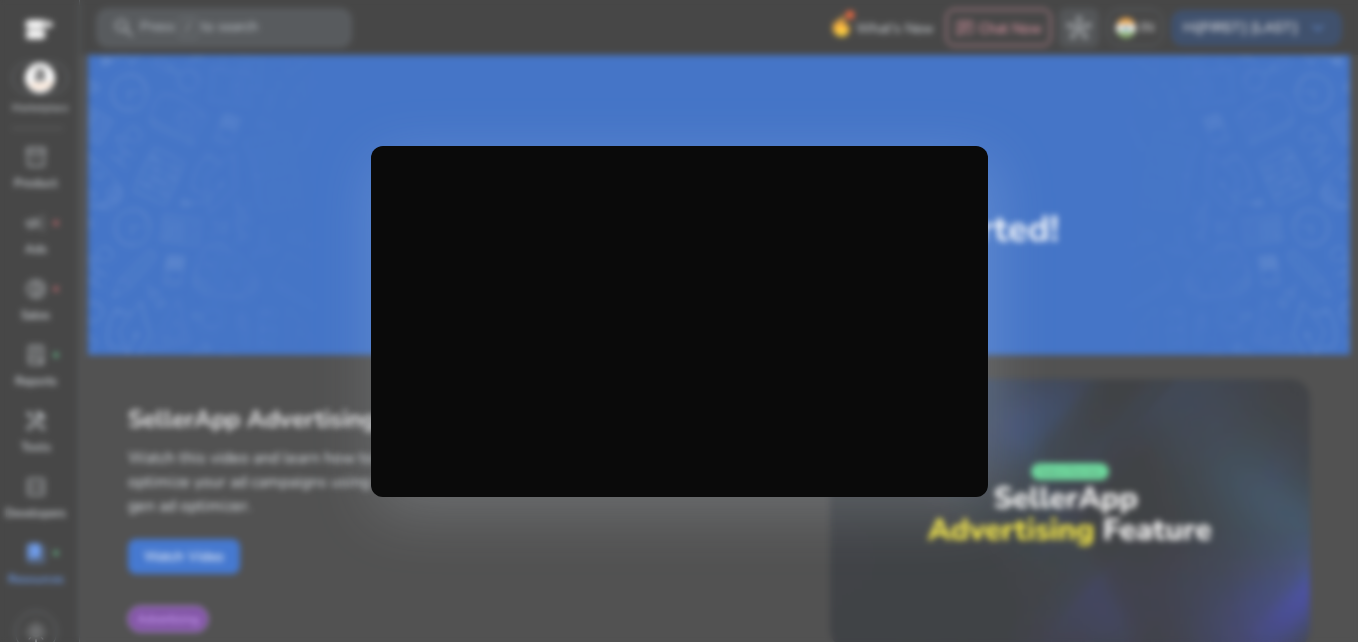 scroll, scrollTop: 0, scrollLeft: 0, axis: both 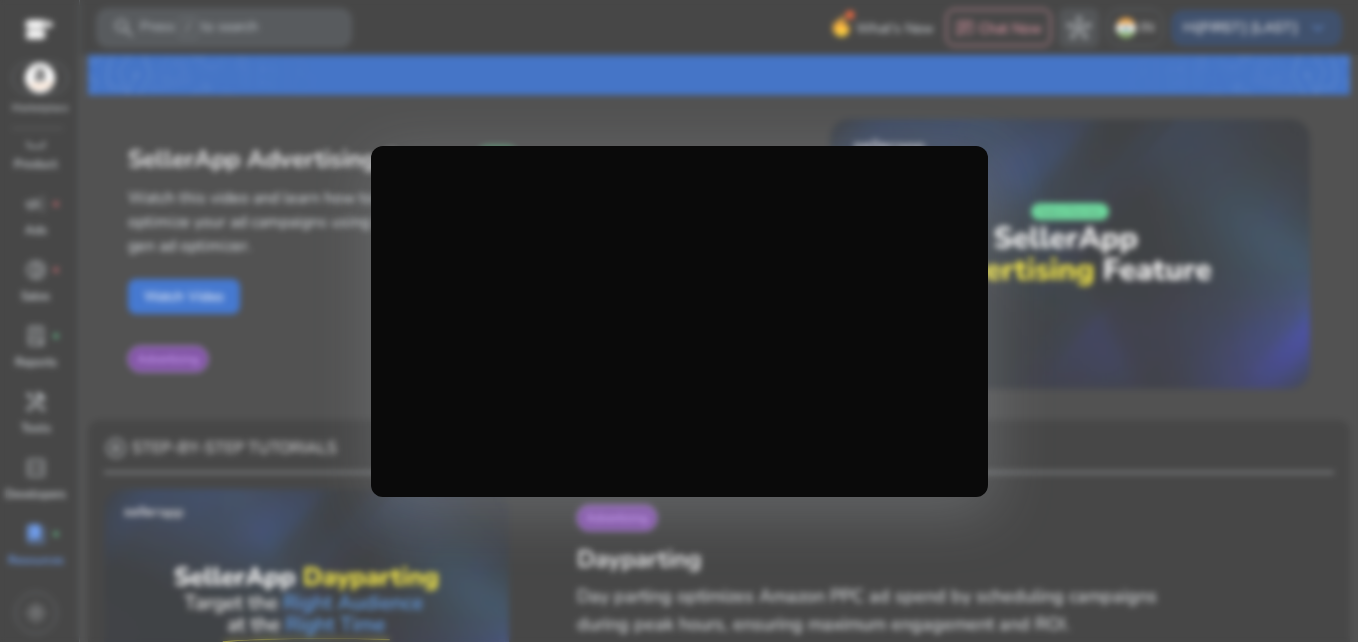 click at bounding box center [679, 321] 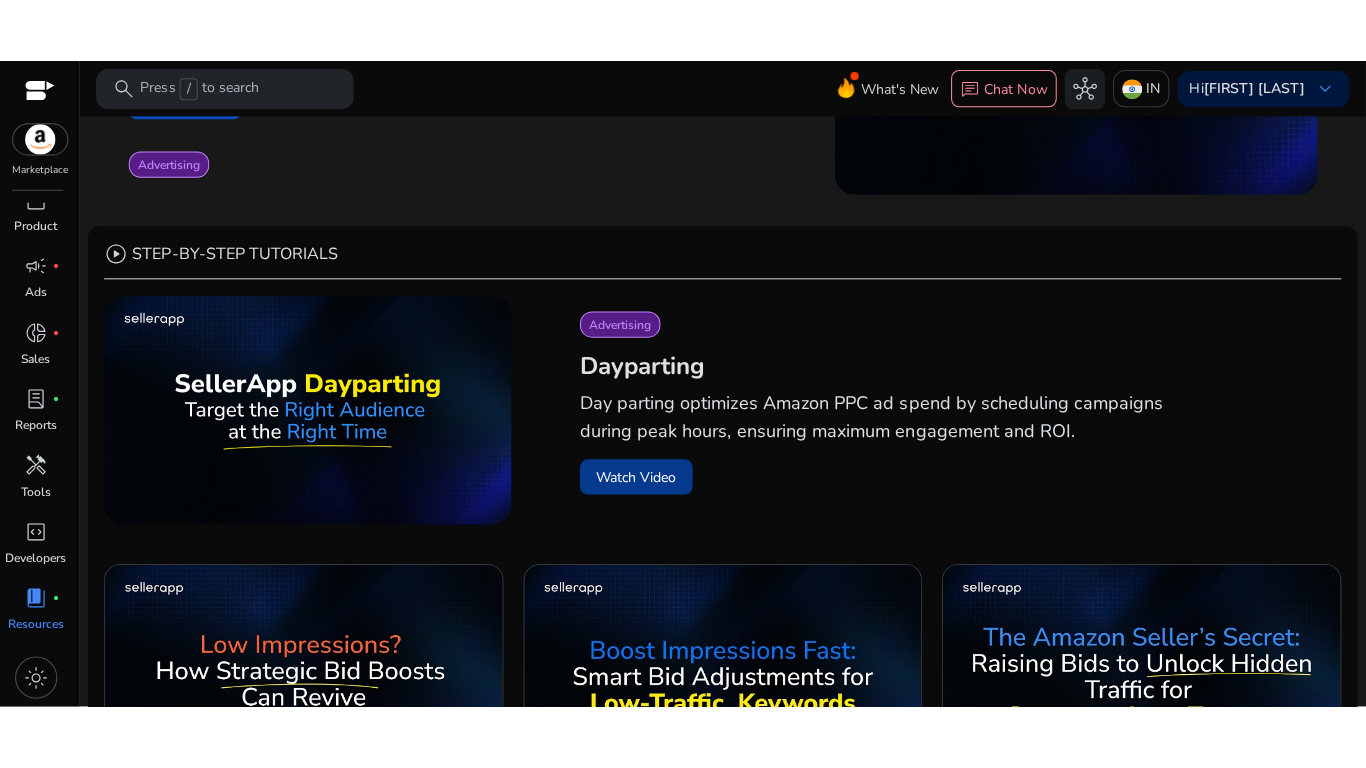 scroll, scrollTop: 515, scrollLeft: 0, axis: vertical 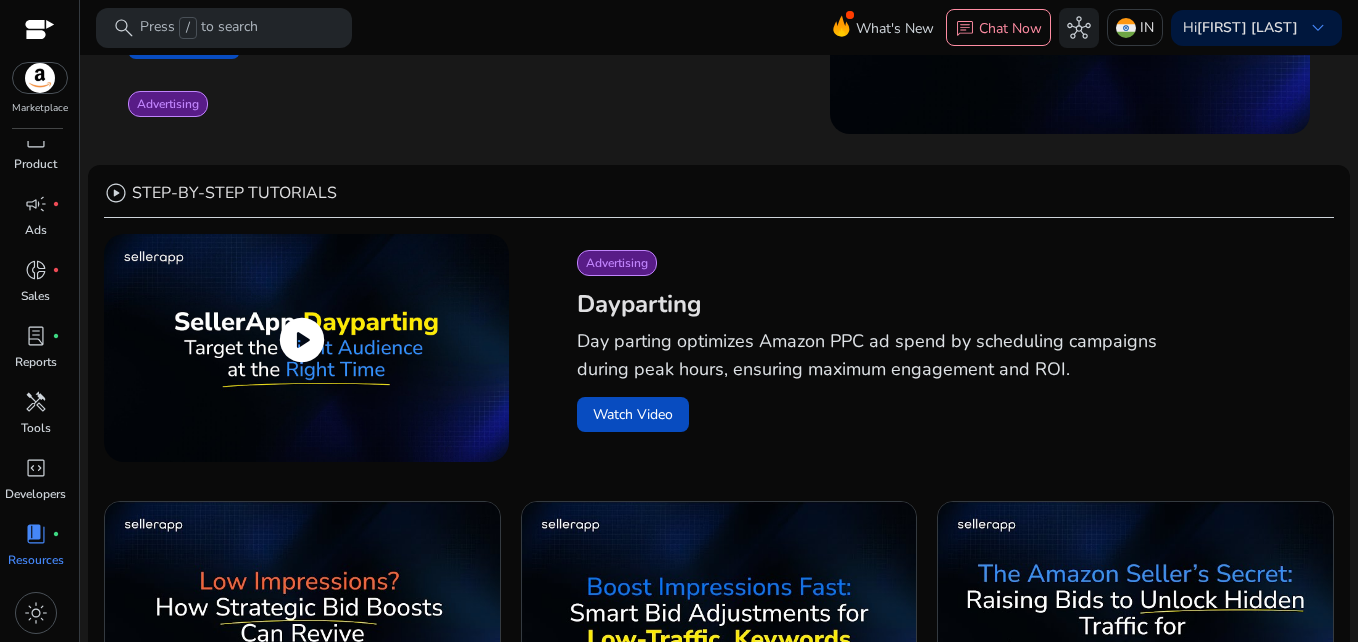 click on "play_circle" 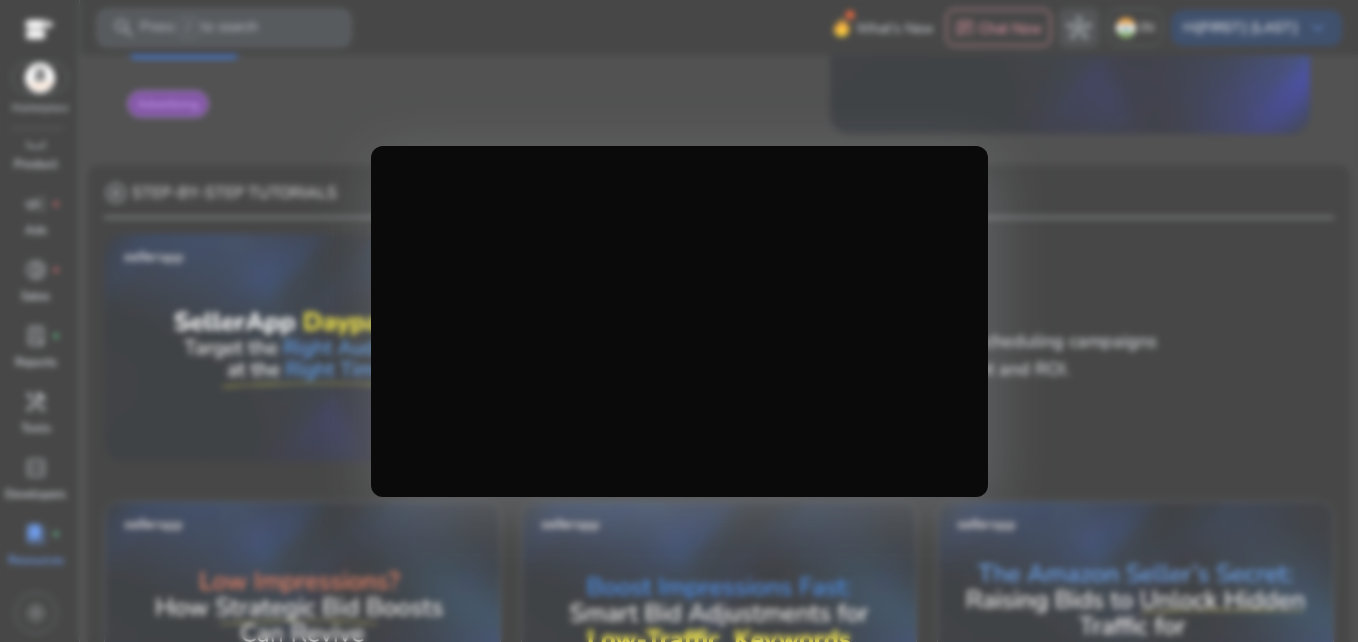 scroll, scrollTop: 0, scrollLeft: 0, axis: both 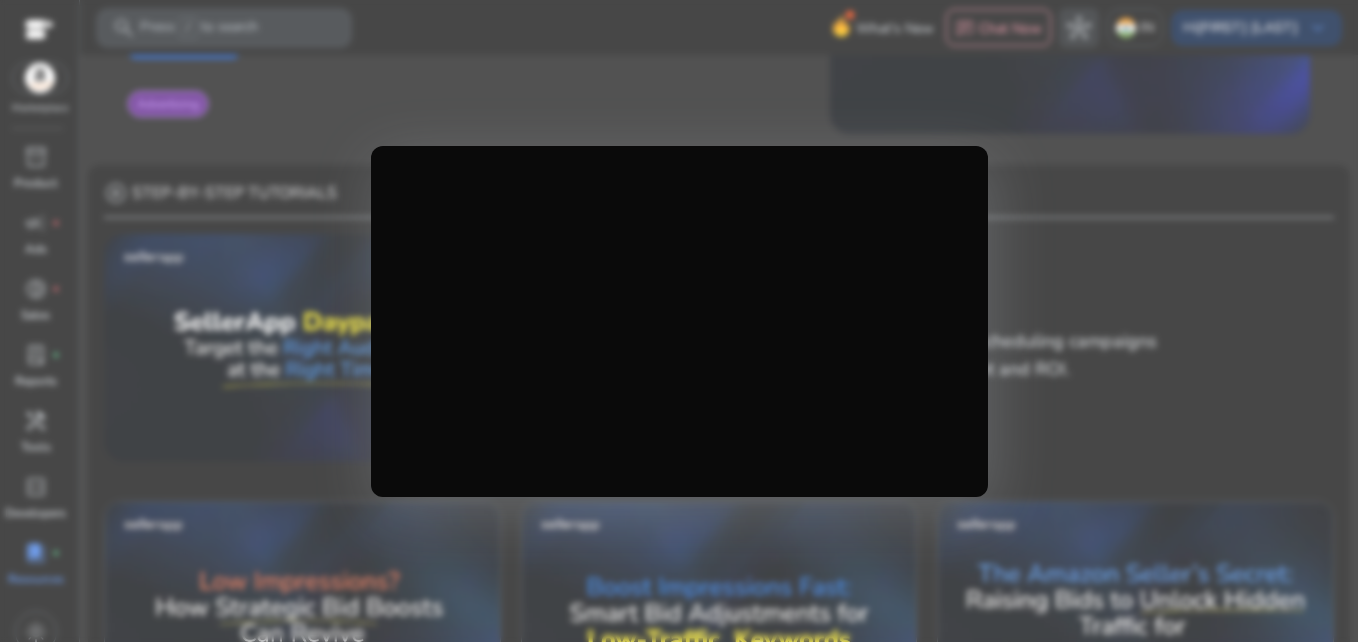 click at bounding box center [679, 321] 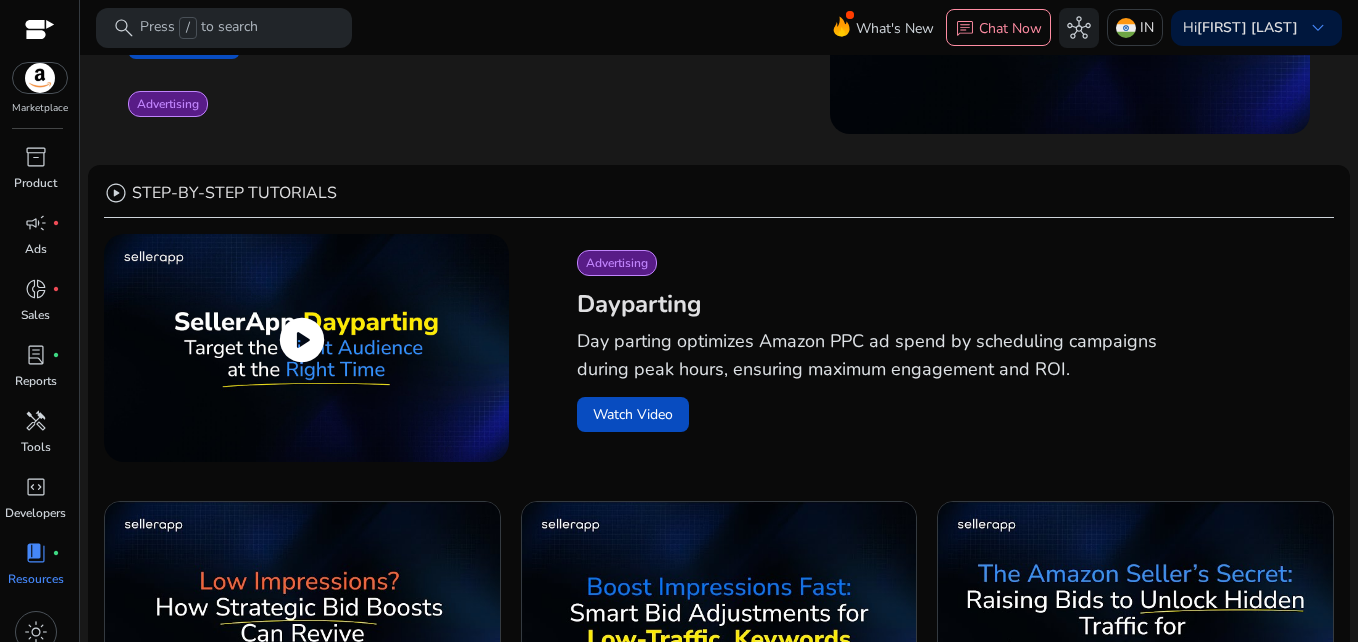 click 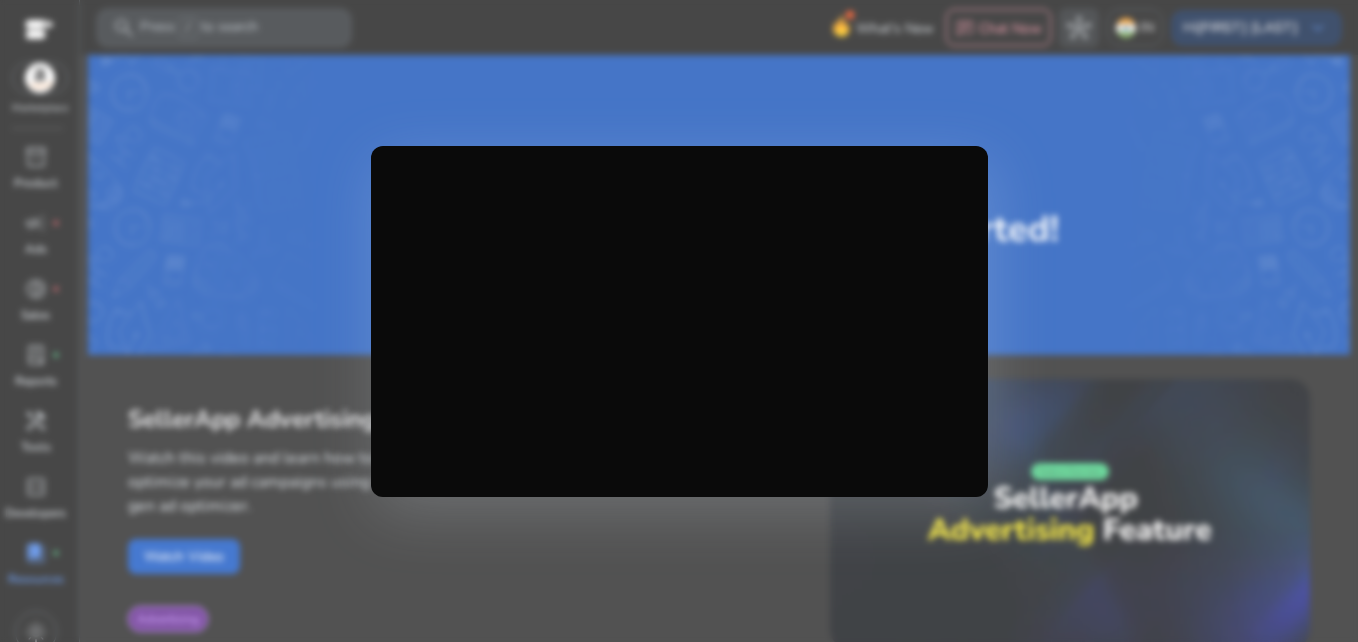 scroll, scrollTop: 0, scrollLeft: 0, axis: both 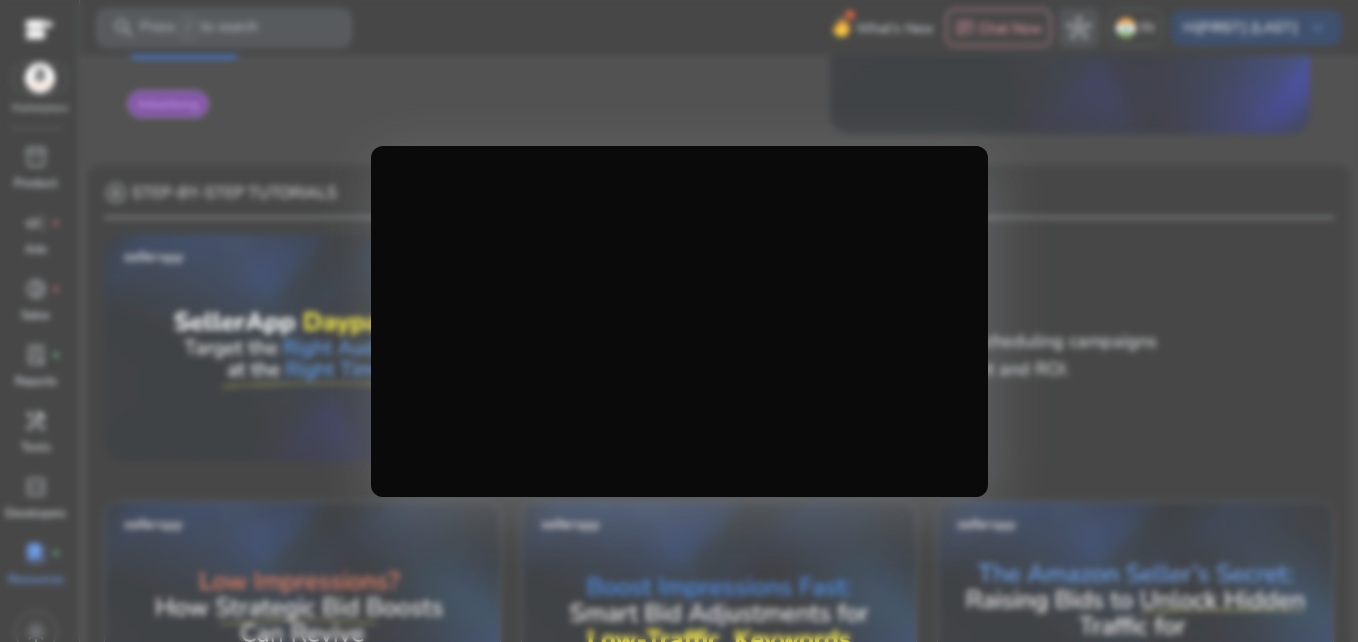 click at bounding box center (679, 321) 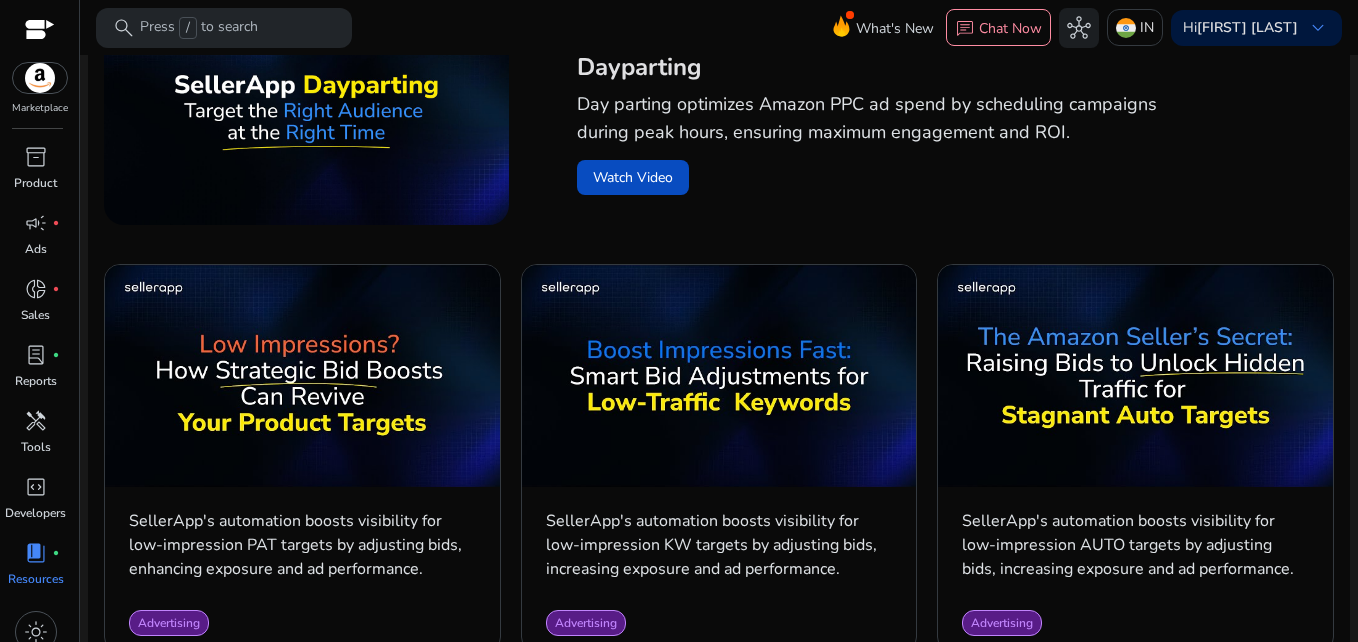 scroll, scrollTop: 753, scrollLeft: 0, axis: vertical 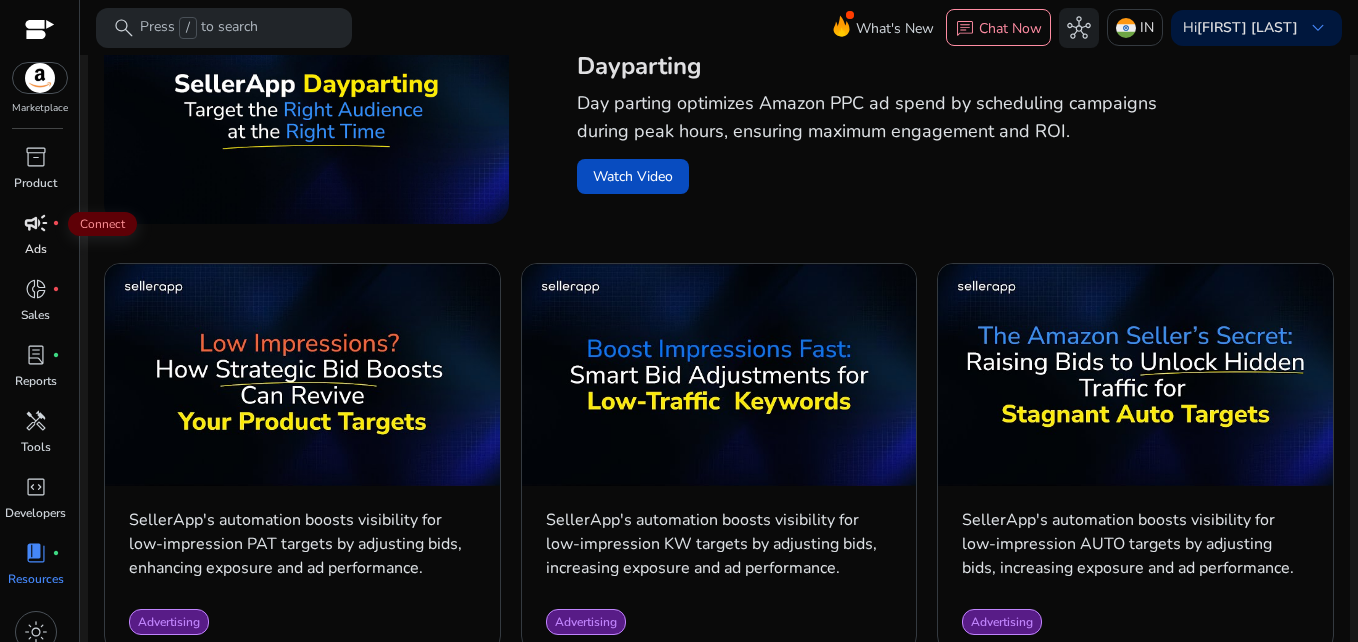 click on "campaign" at bounding box center (36, 223) 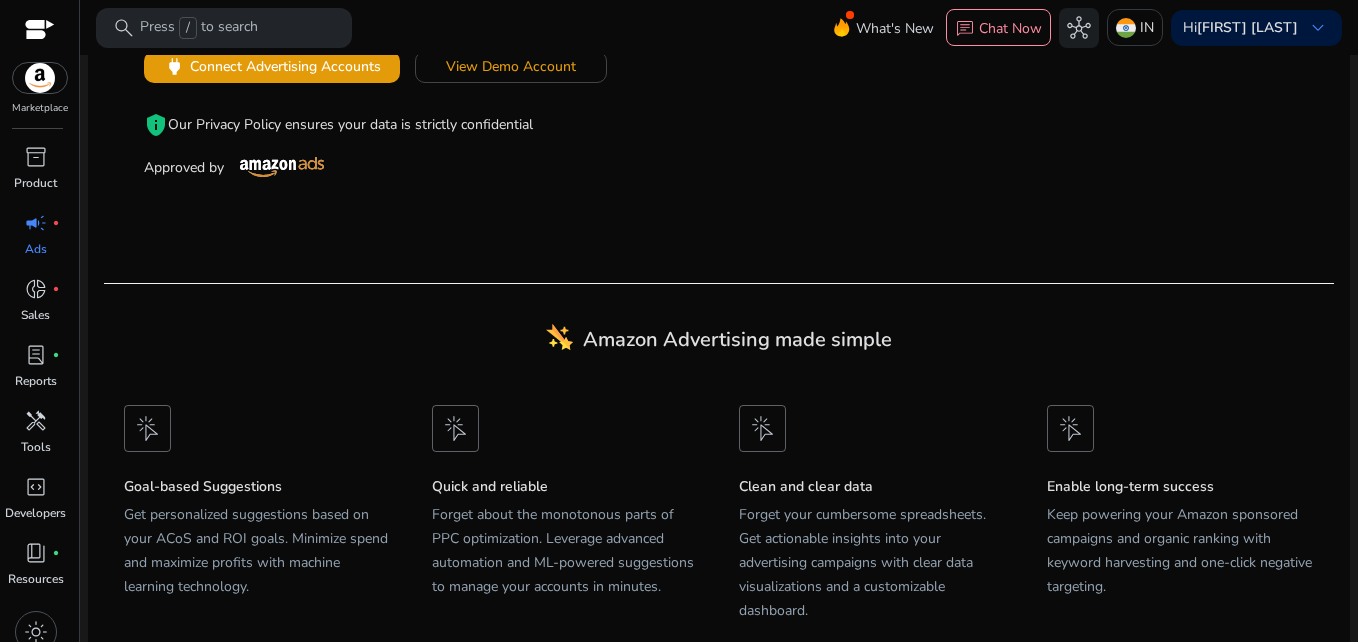 scroll, scrollTop: 496, scrollLeft: 0, axis: vertical 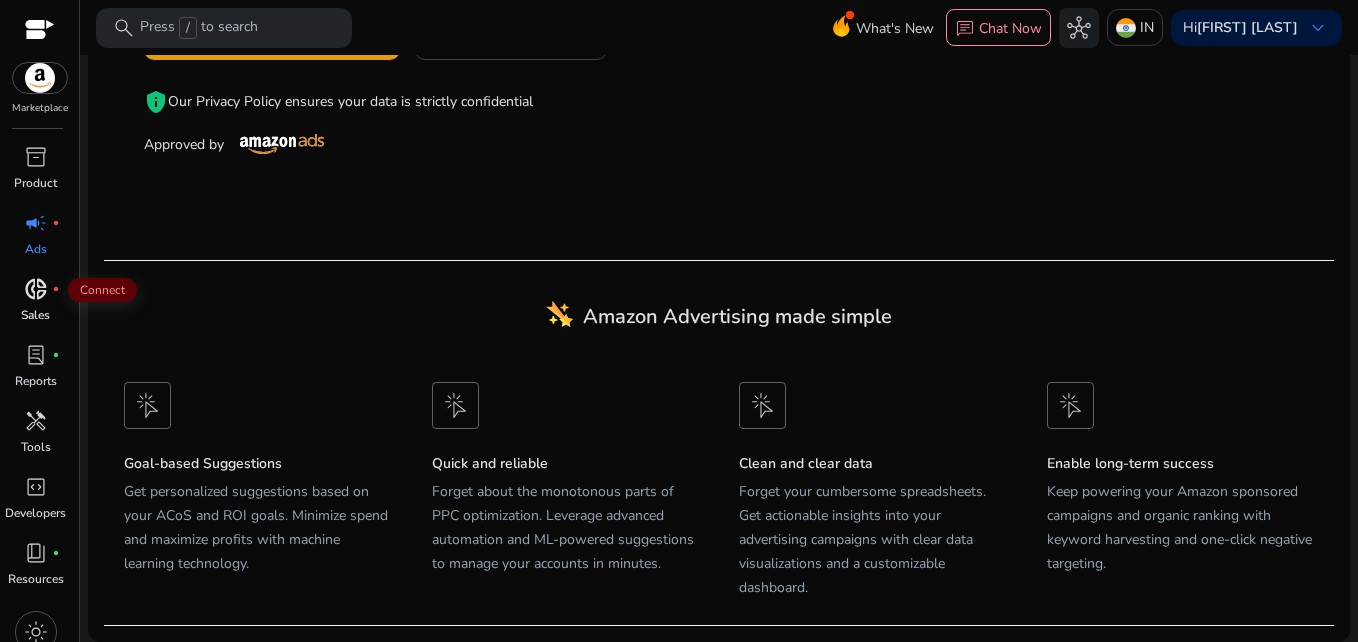 click on "donut_small   fiber_manual_record" at bounding box center [36, 289] 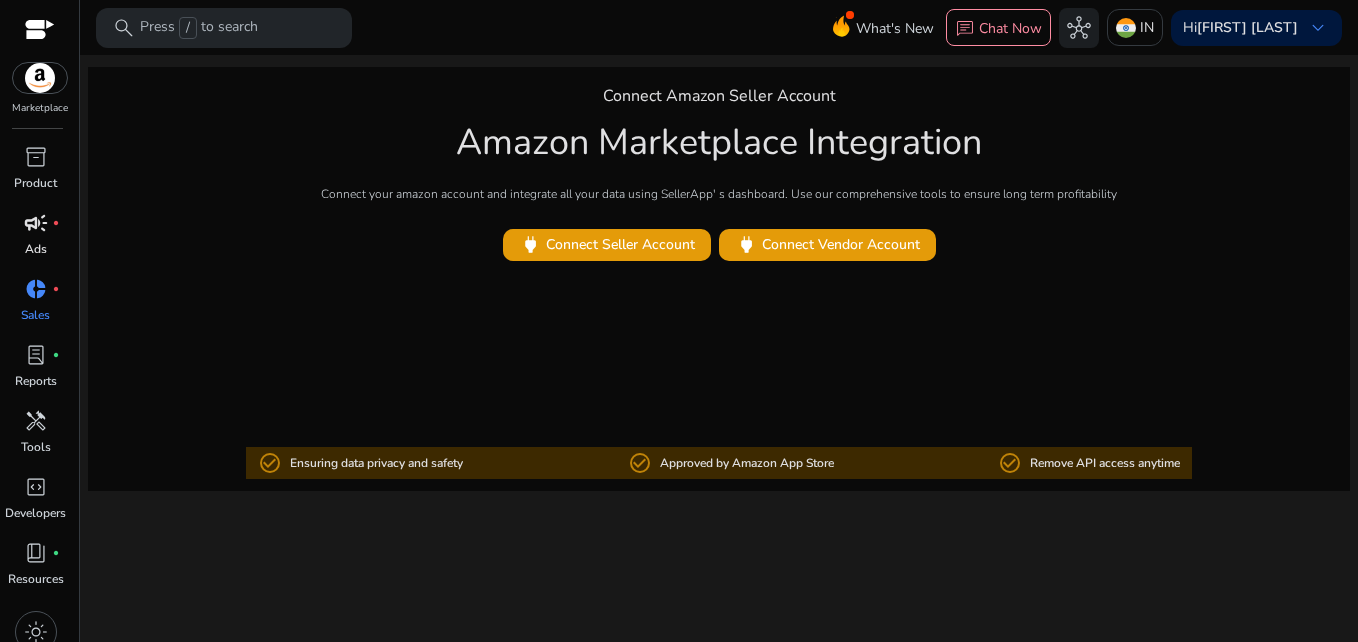 scroll, scrollTop: 0, scrollLeft: 0, axis: both 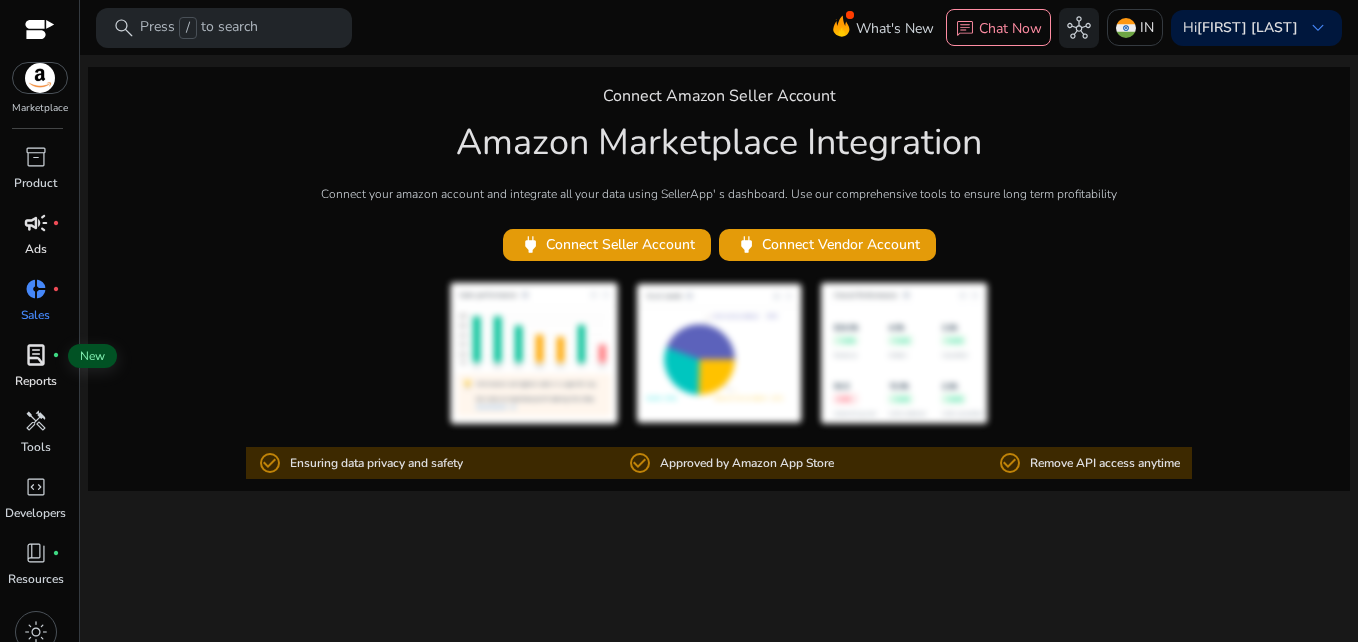 click on "lab_profile" at bounding box center (36, 355) 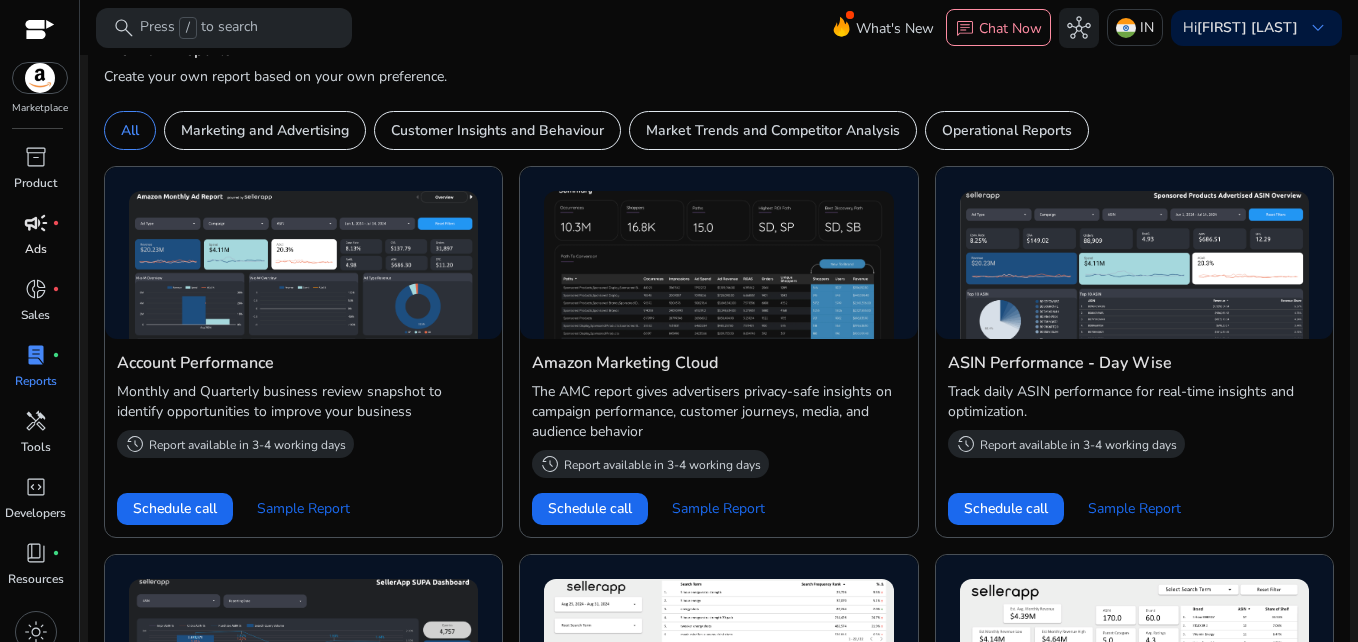 scroll, scrollTop: 626, scrollLeft: 0, axis: vertical 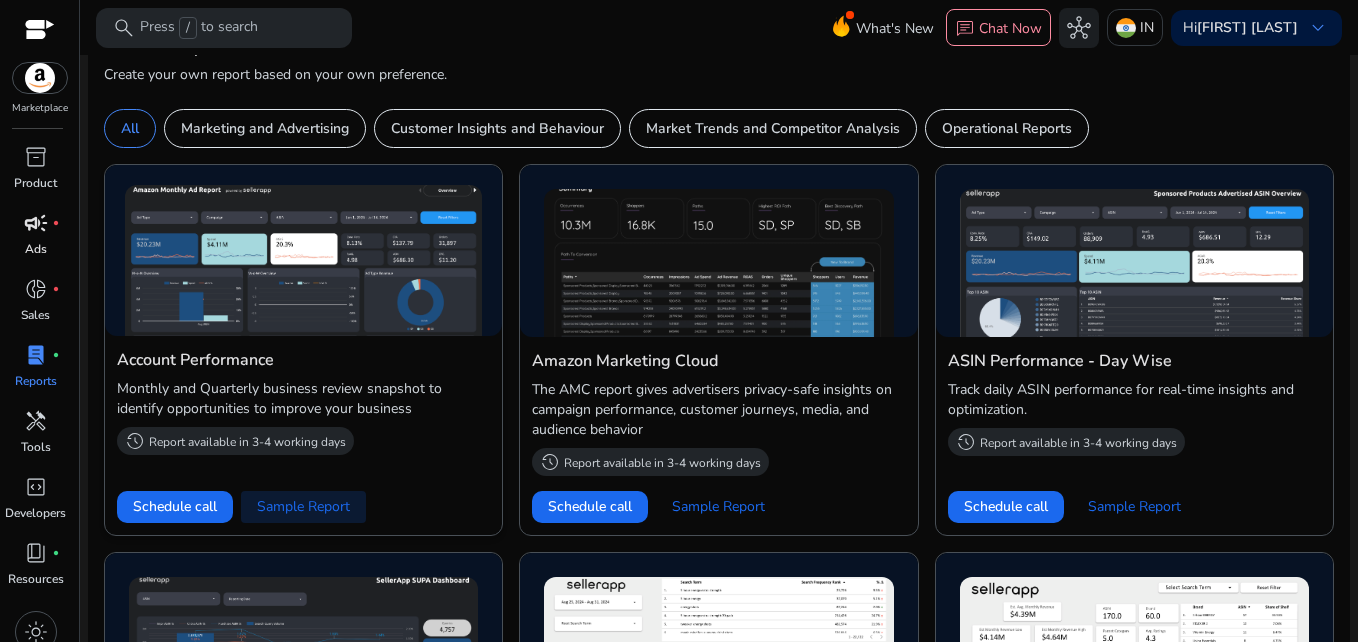 click on "Sample Report" 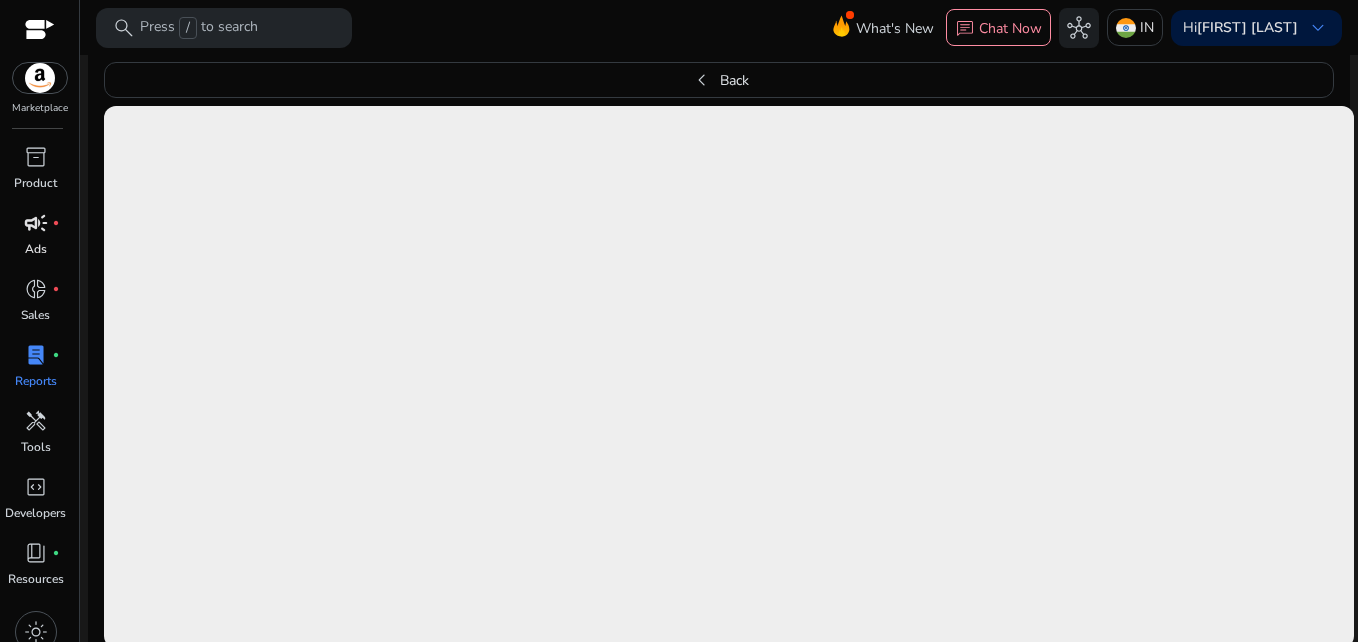 scroll, scrollTop: 711, scrollLeft: 0, axis: vertical 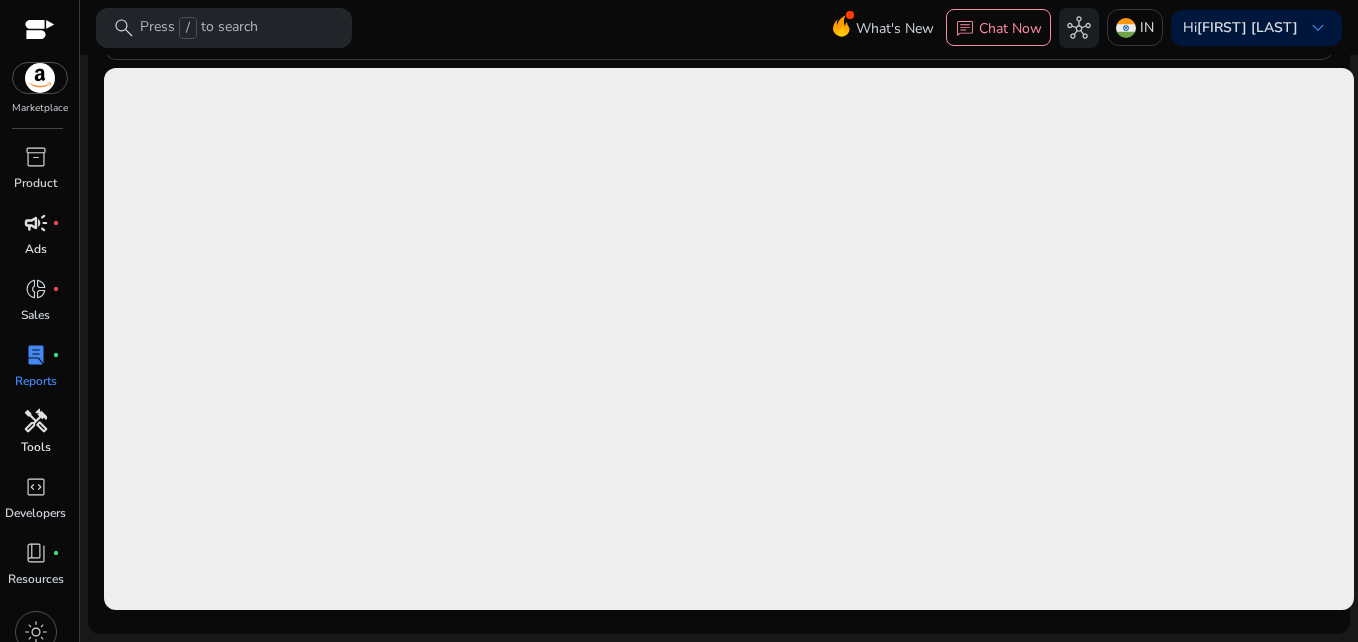 click on "handyman" at bounding box center [36, 421] 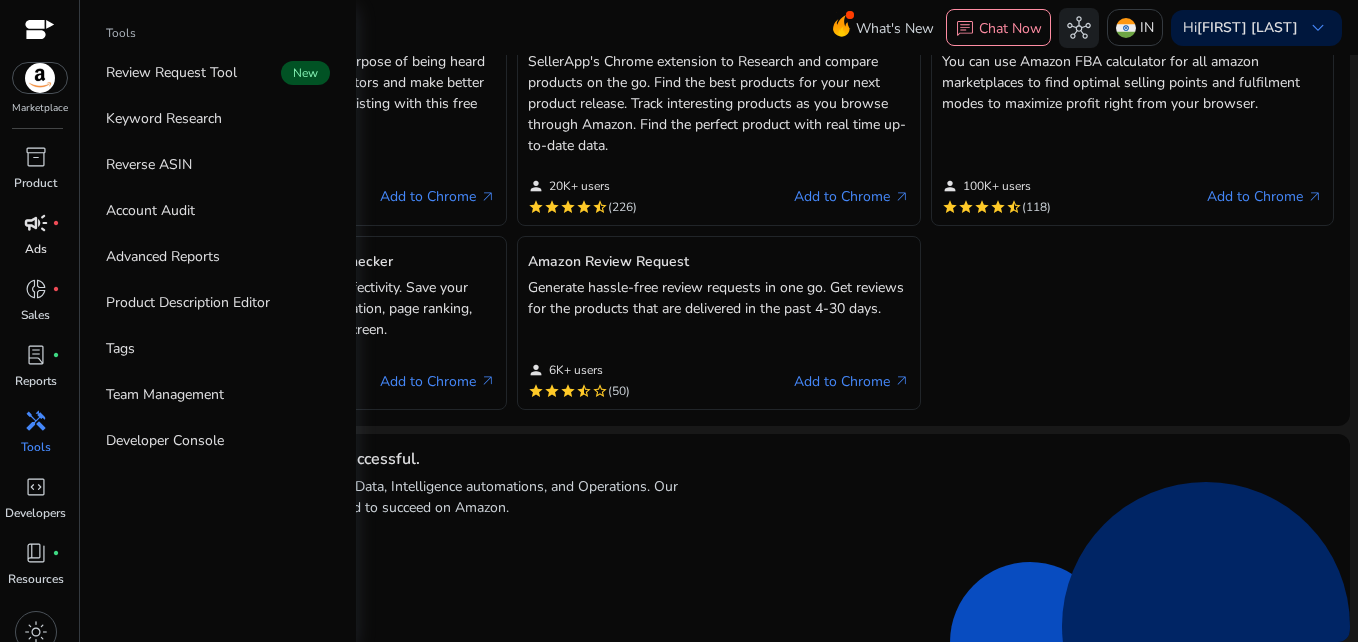 scroll, scrollTop: 0, scrollLeft: 0, axis: both 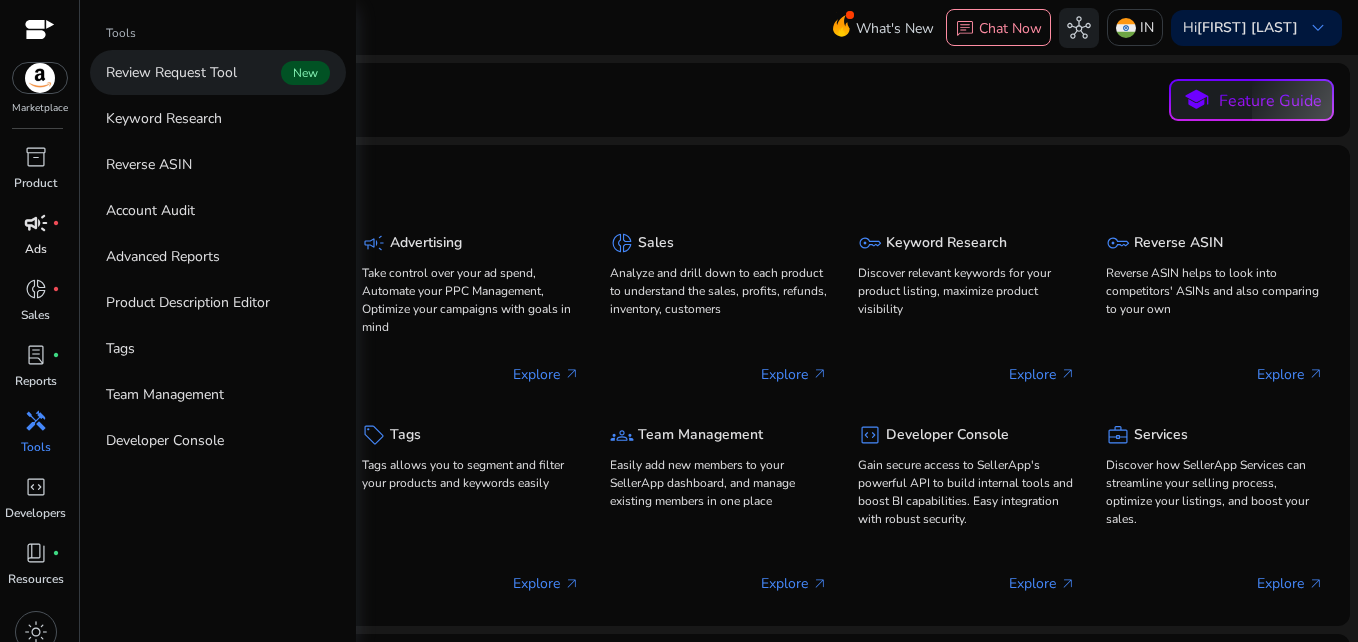 click on "Review Request Tool" at bounding box center (171, 72) 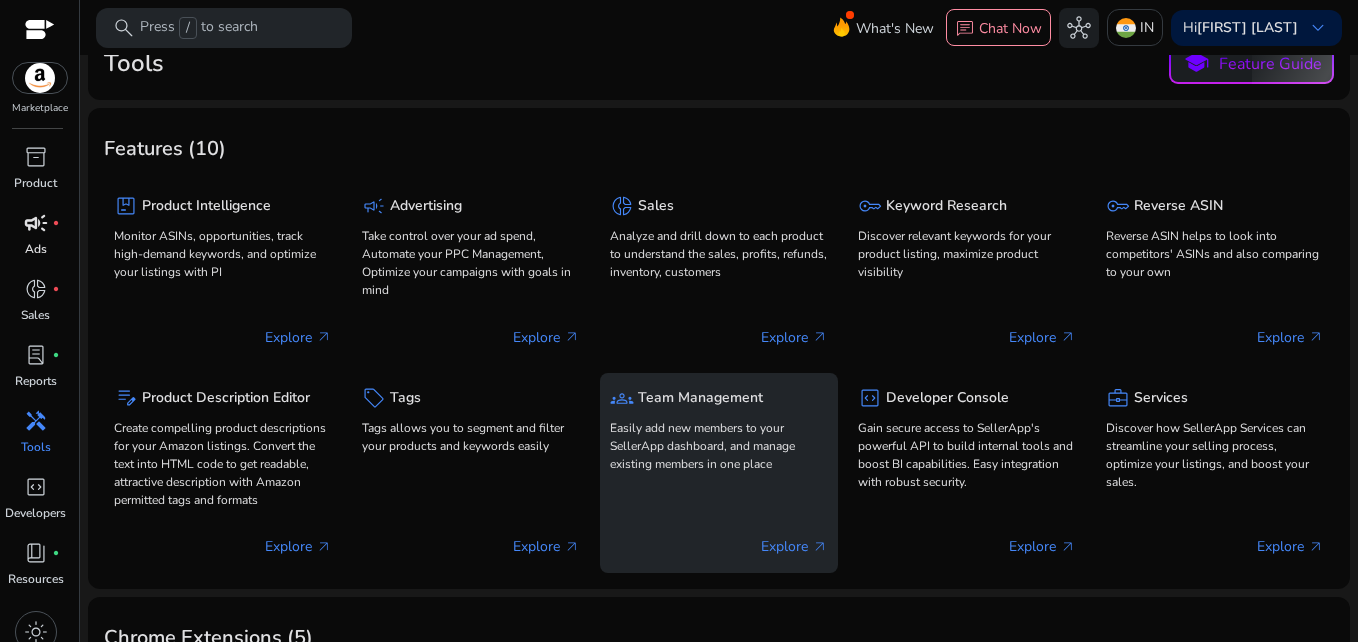 scroll, scrollTop: 0, scrollLeft: 0, axis: both 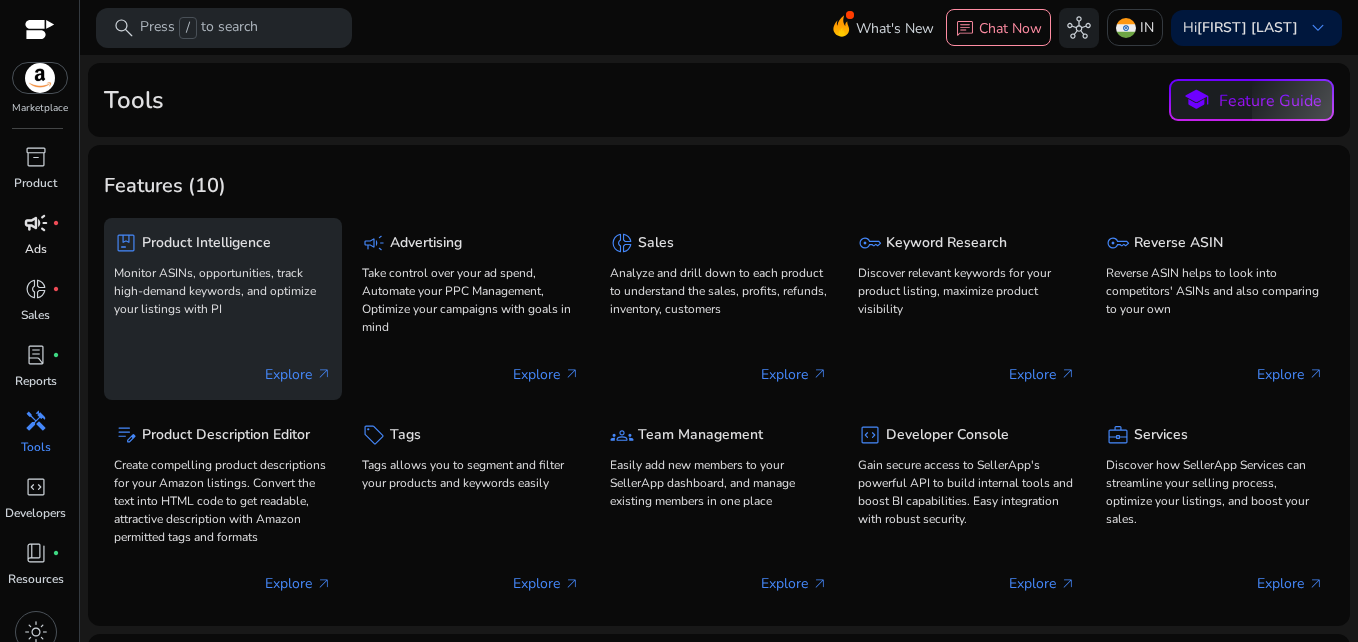 click on "Explore   arrow_outward" 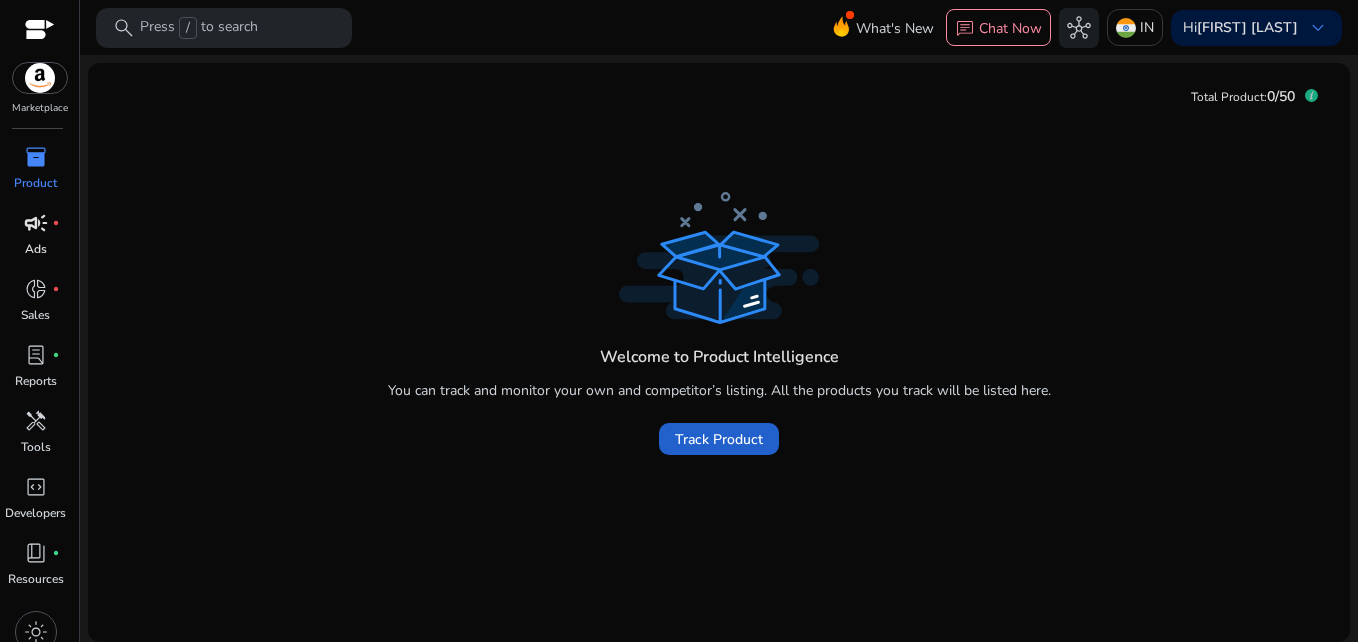 click on "Track Product" 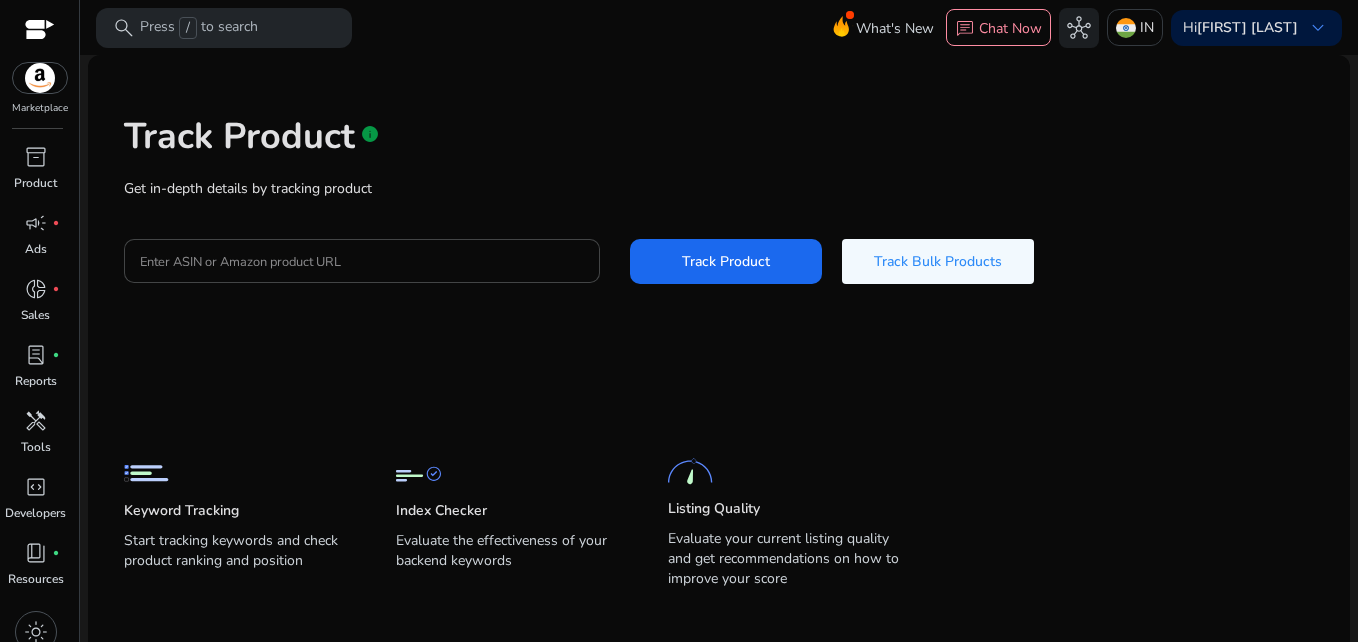 scroll, scrollTop: 0, scrollLeft: 0, axis: both 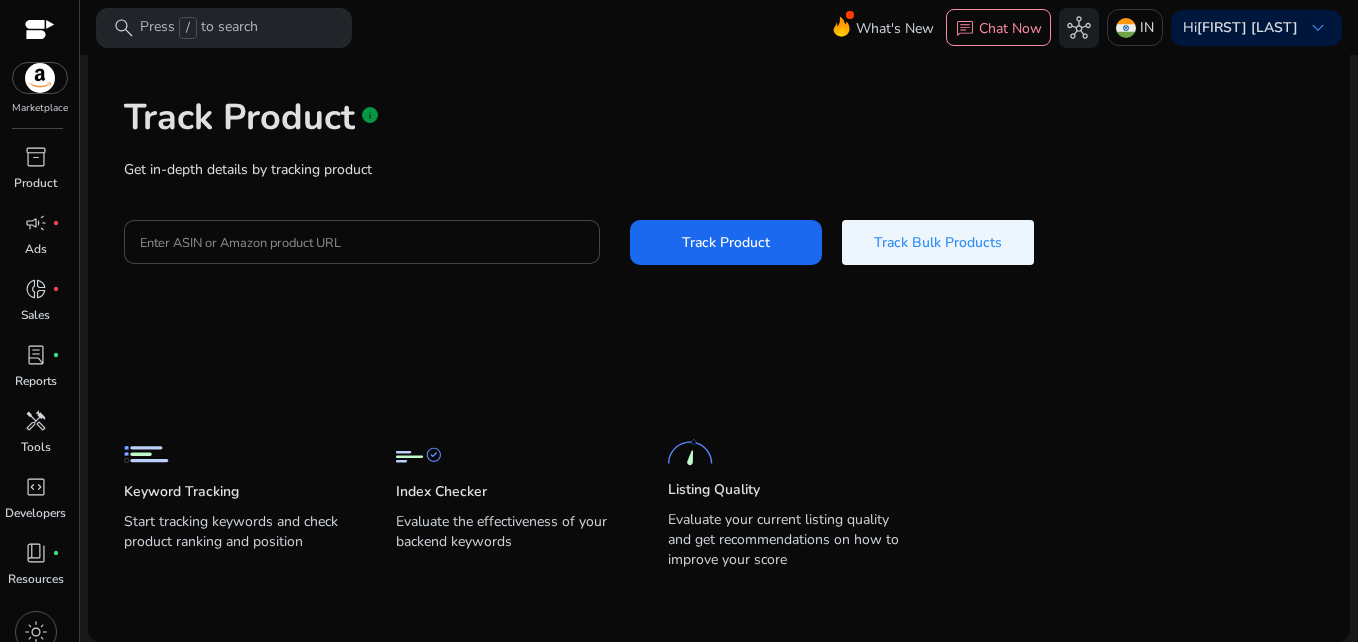 click on "Track Bulk Products" 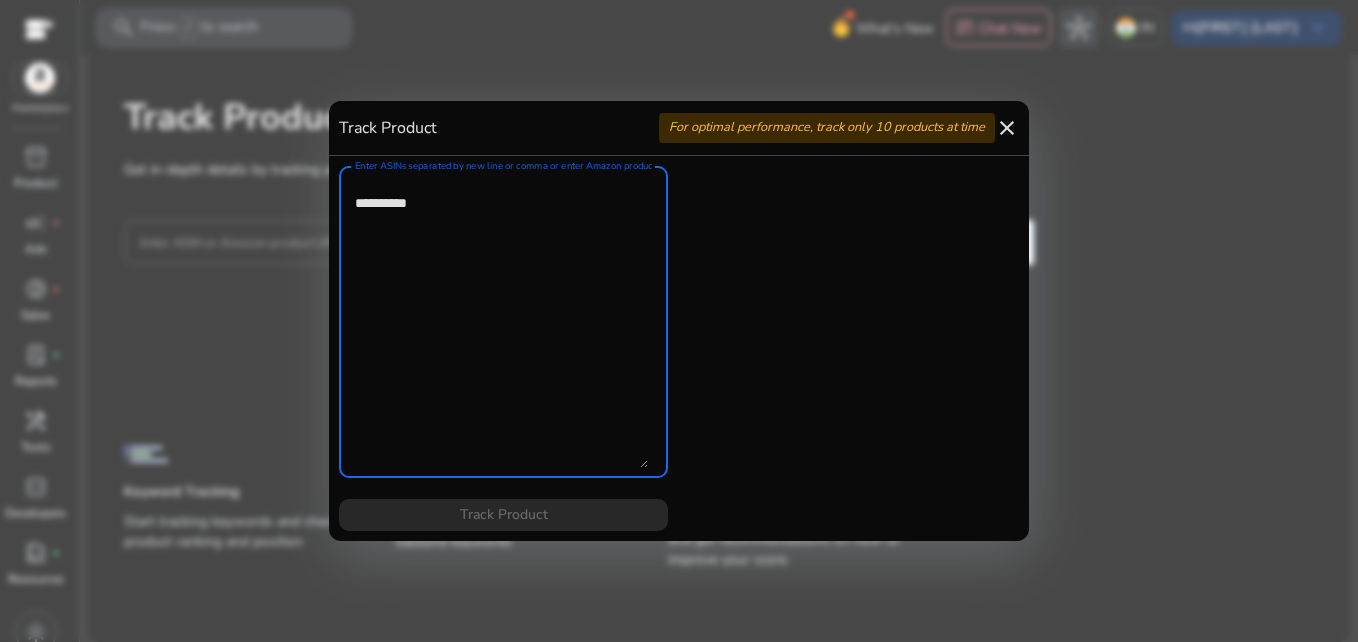 click on "Enter ASINs separated by new line or comma or enter Amazon product page URL" at bounding box center (501, 322) 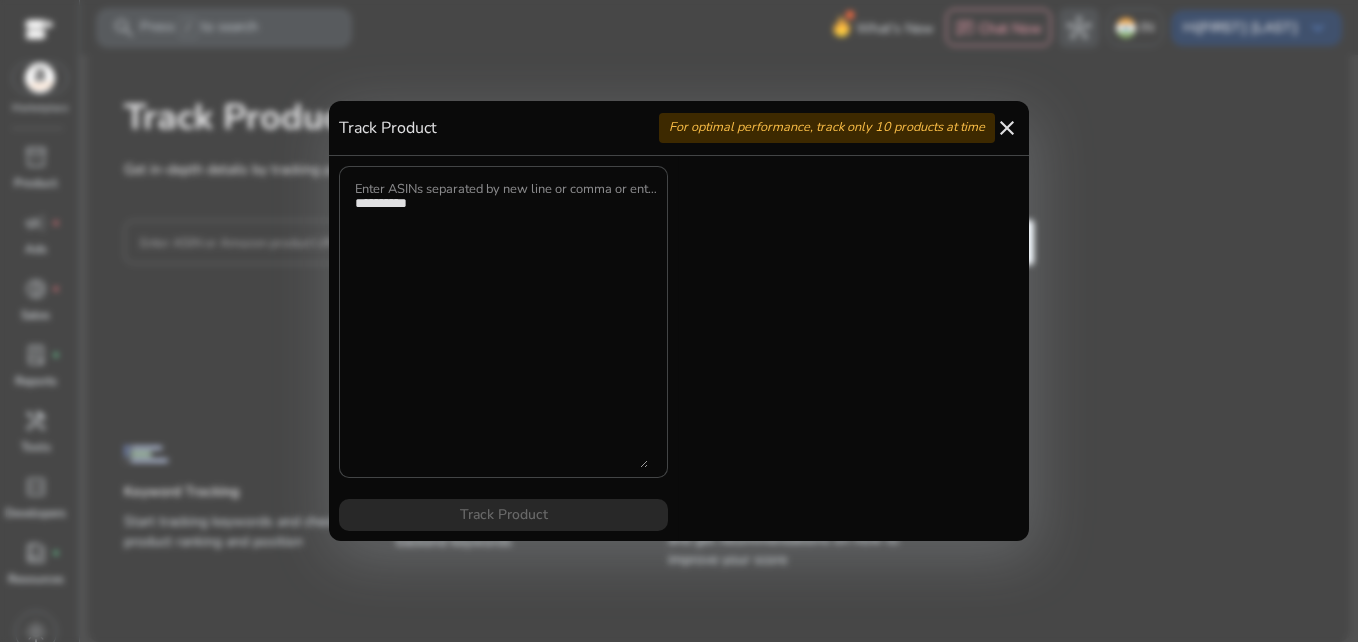 click on "close" at bounding box center (1007, 128) 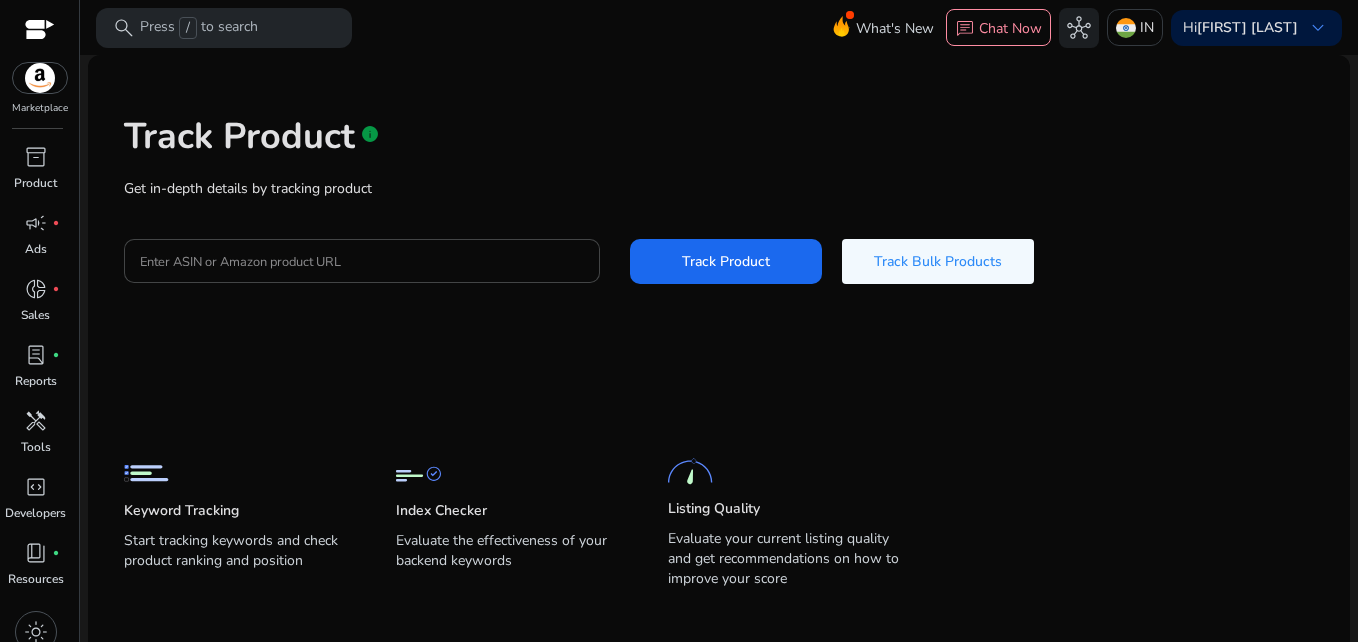 scroll, scrollTop: 19, scrollLeft: 0, axis: vertical 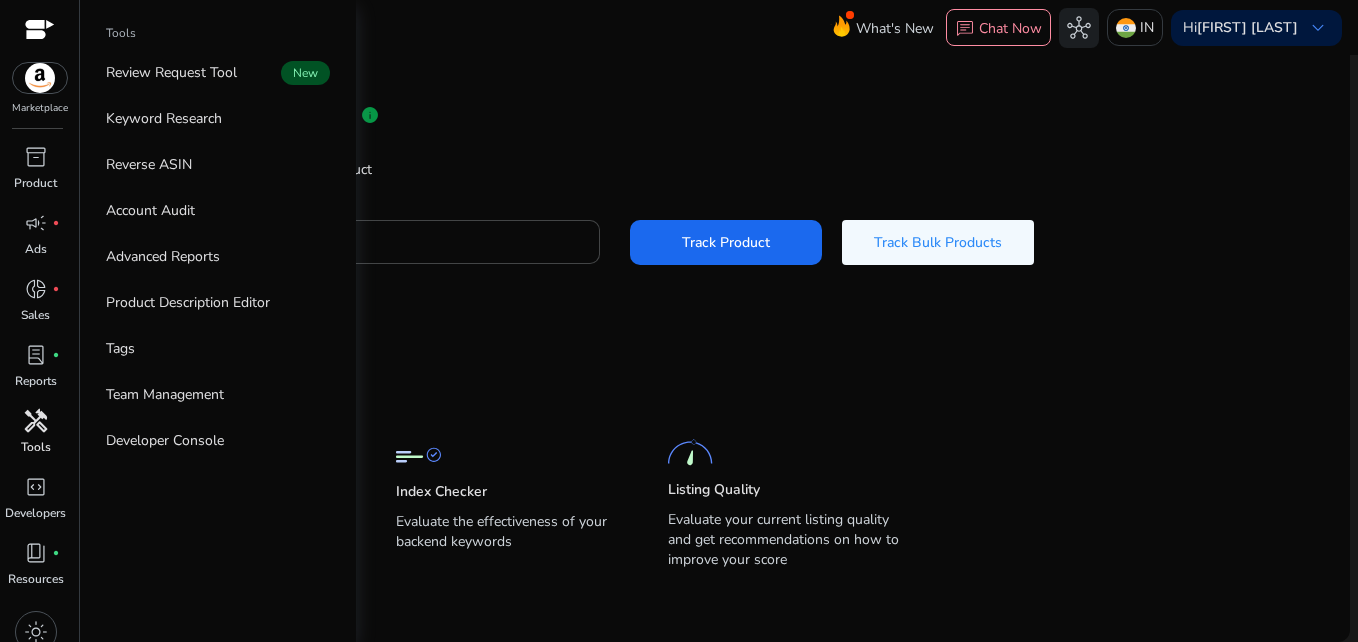 click on "handyman" at bounding box center (36, 421) 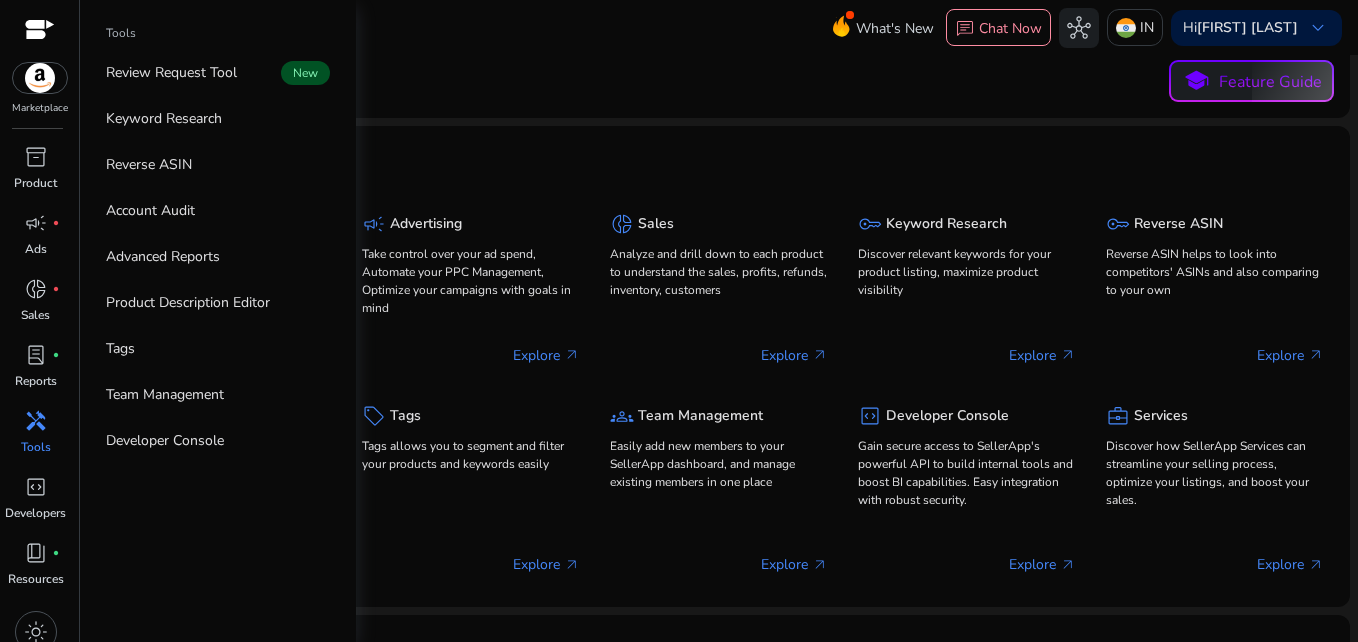 scroll, scrollTop: 0, scrollLeft: 0, axis: both 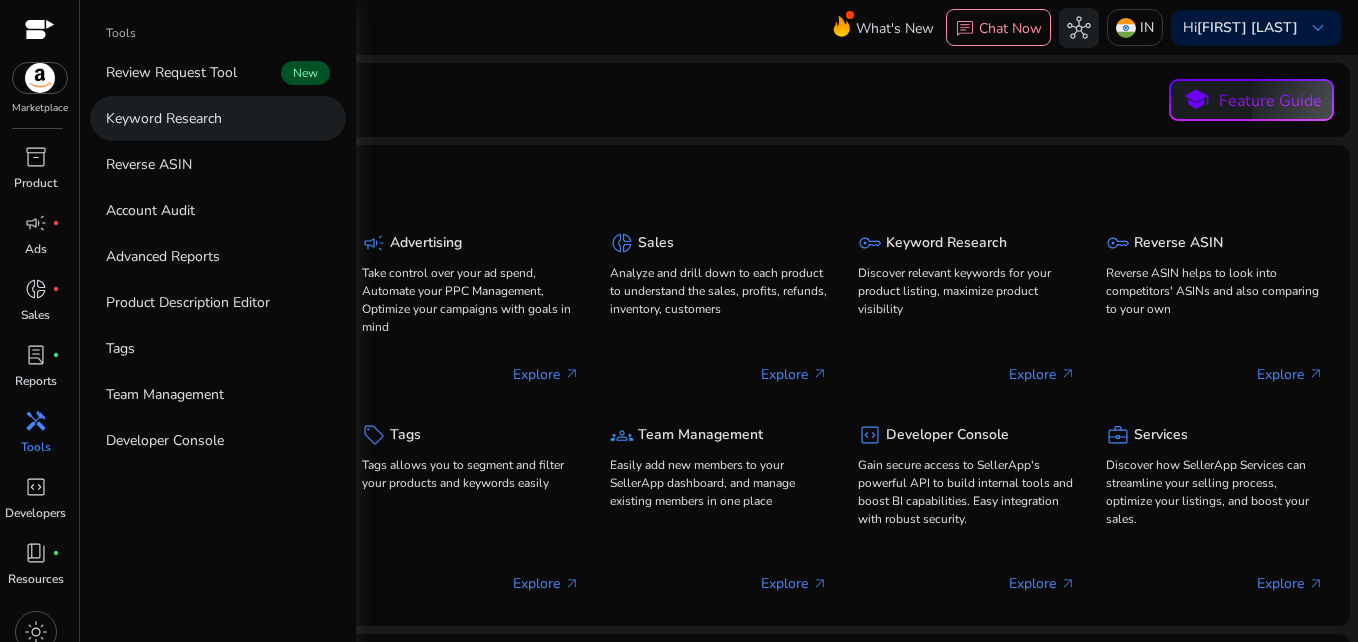 click on "Keyword Research" at bounding box center [164, 118] 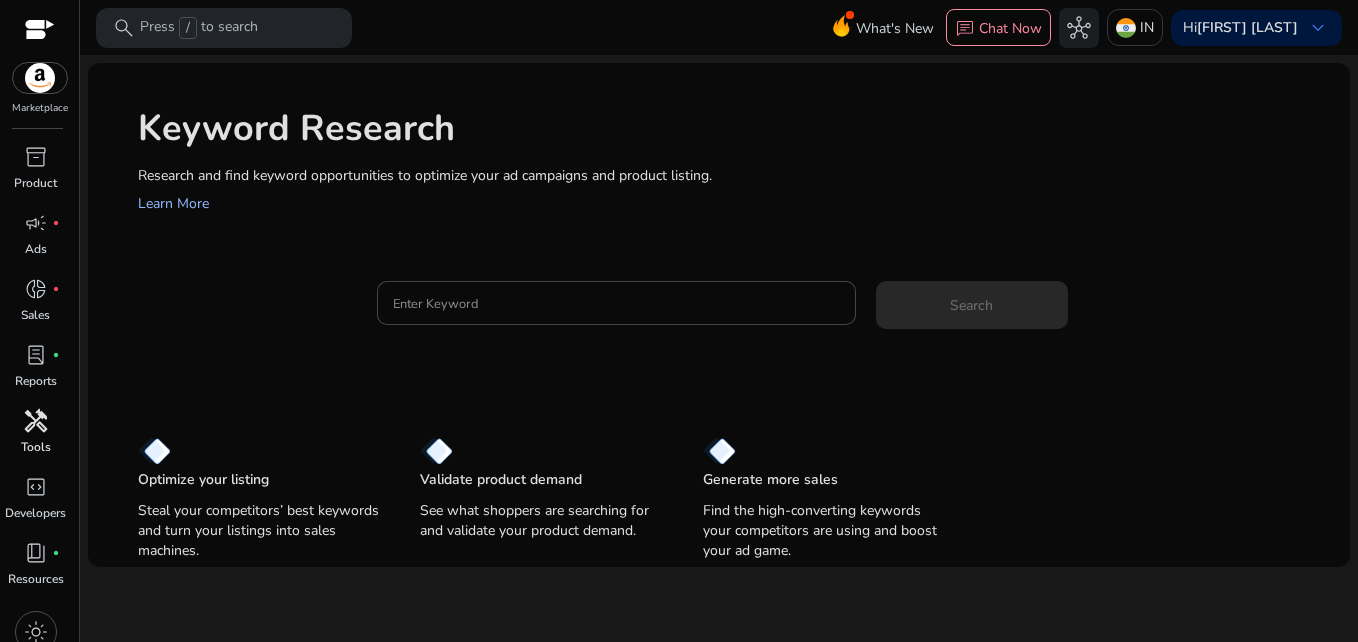 click on "Learn More" 